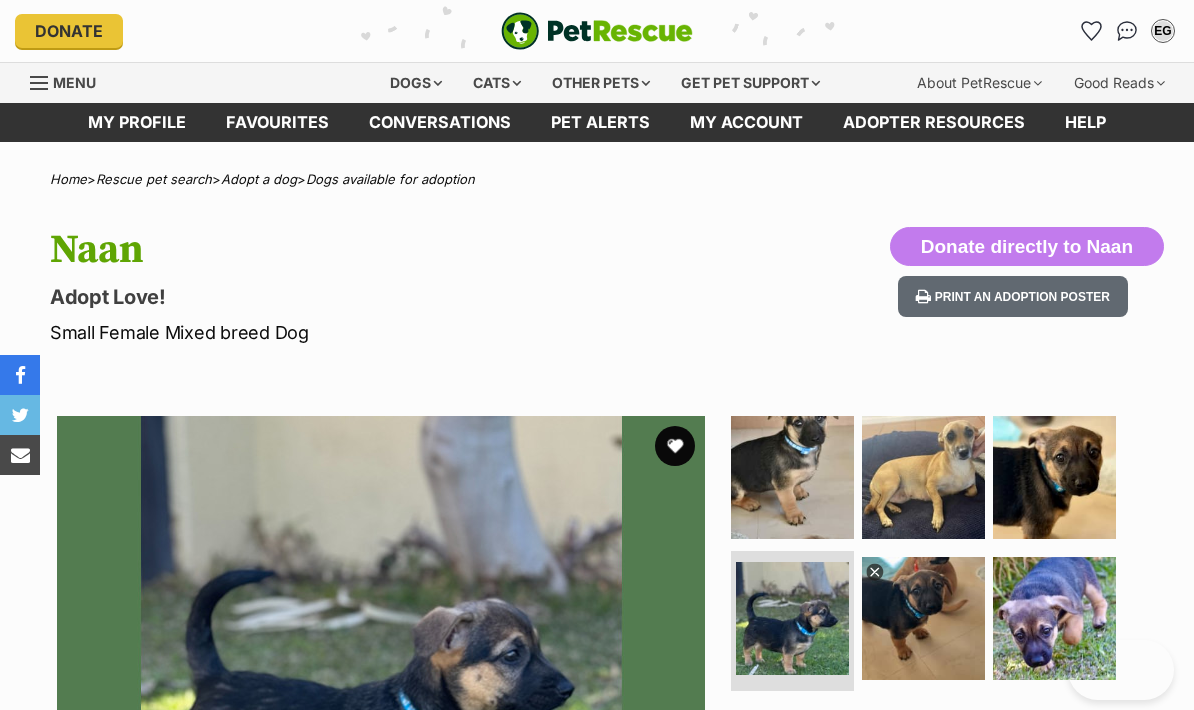 scroll, scrollTop: 78, scrollLeft: 0, axis: vertical 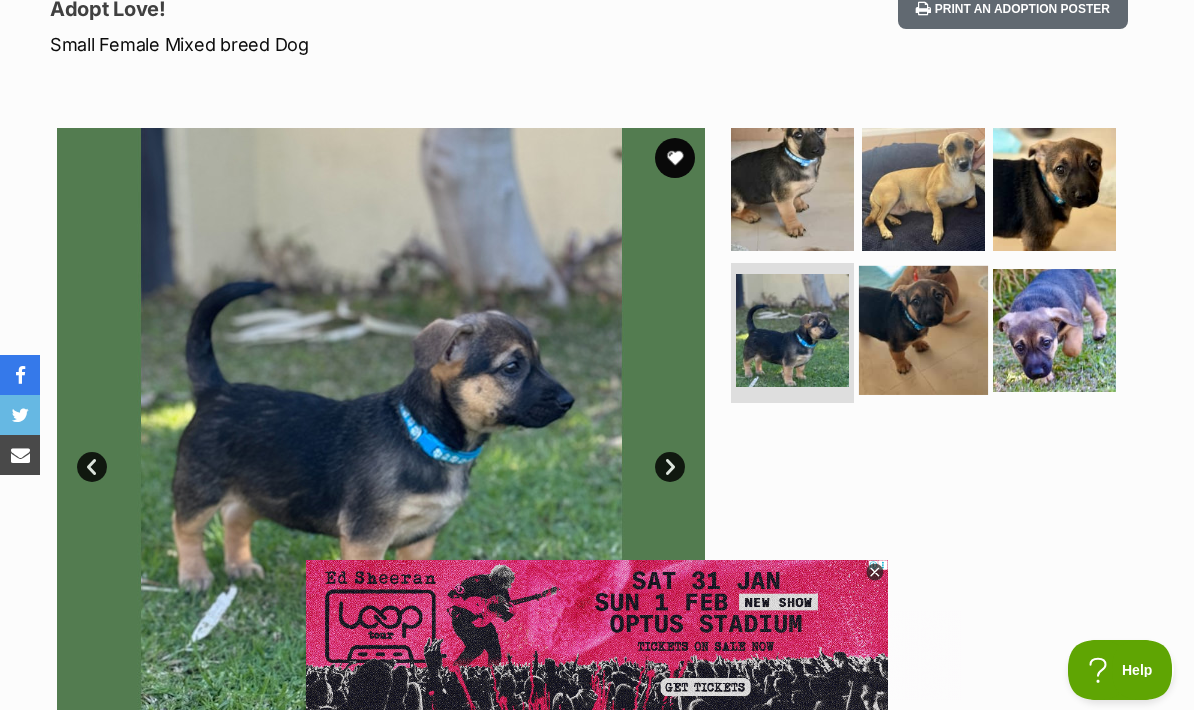 click at bounding box center (923, 330) 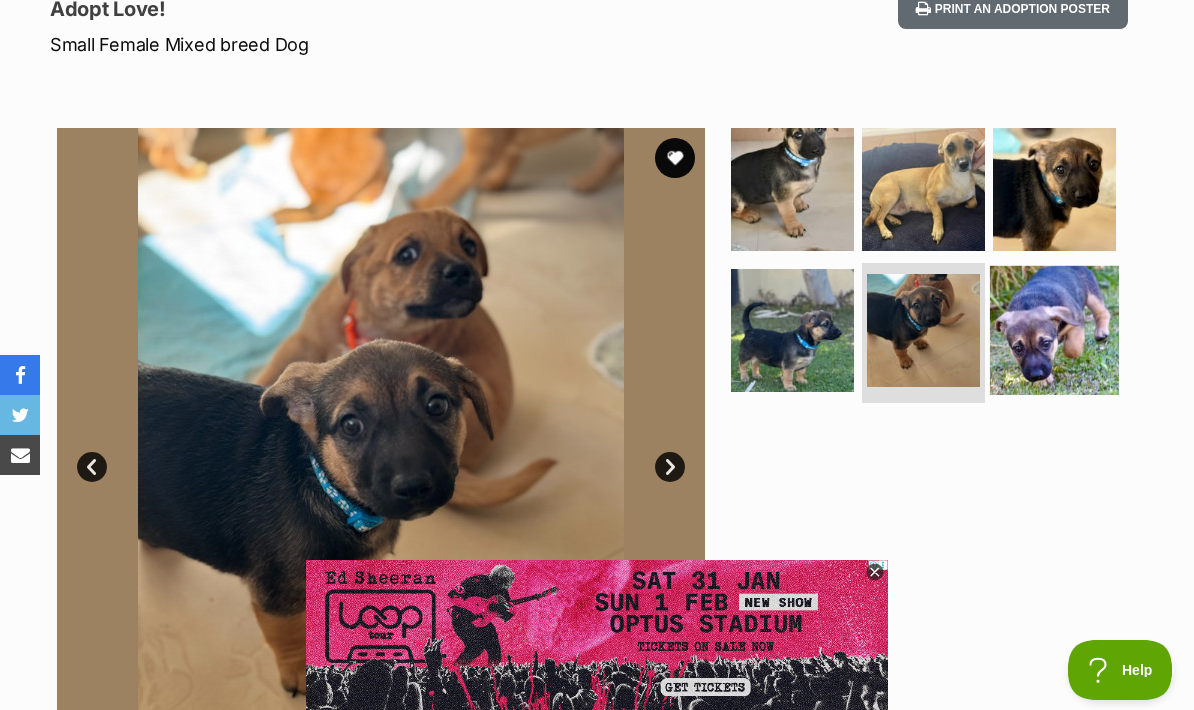 click at bounding box center (1054, 330) 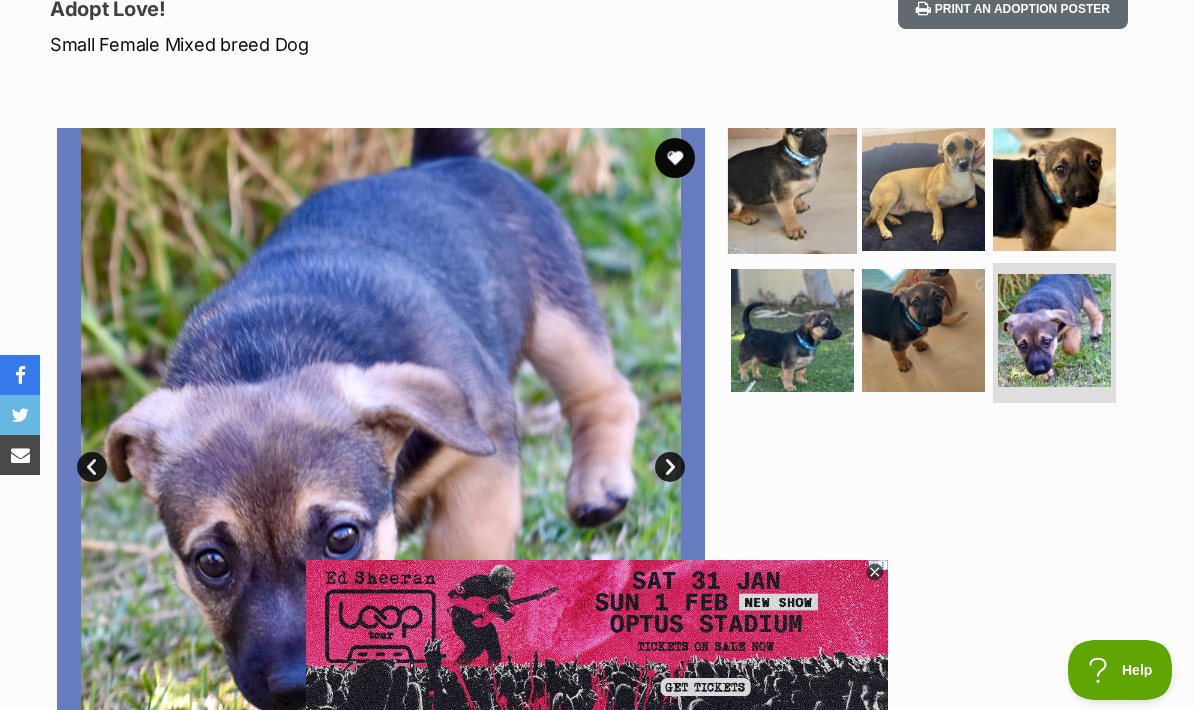 click at bounding box center (792, 188) 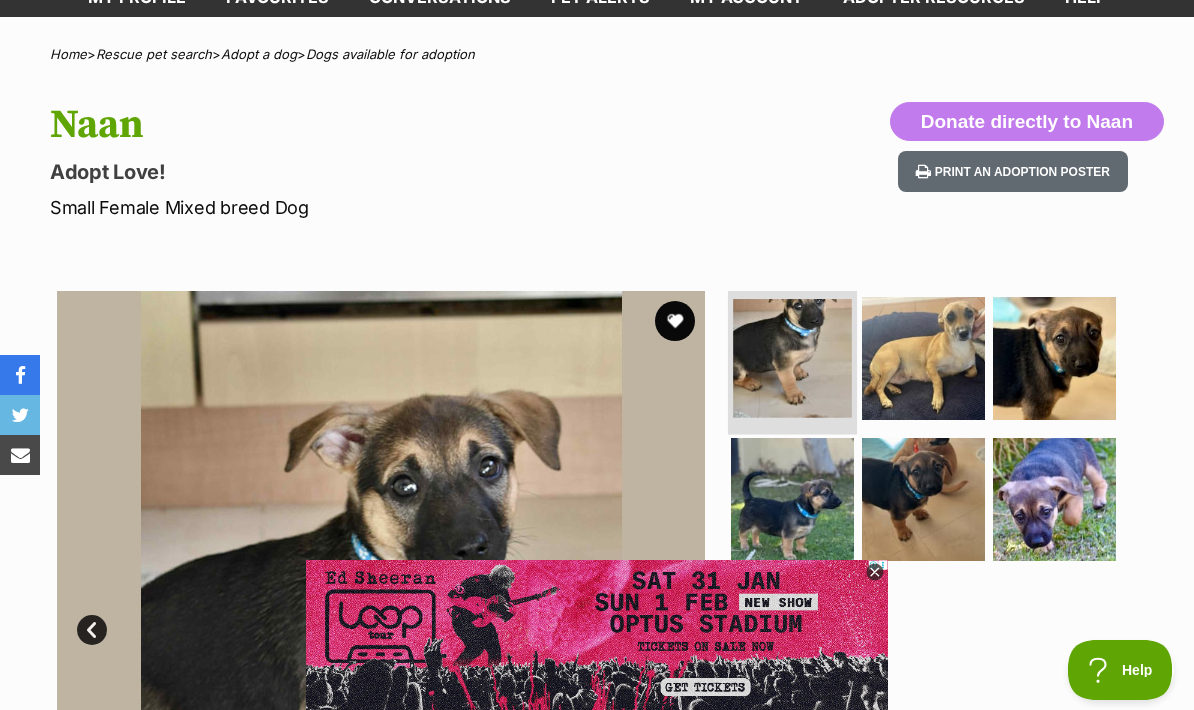 scroll, scrollTop: 0, scrollLeft: 0, axis: both 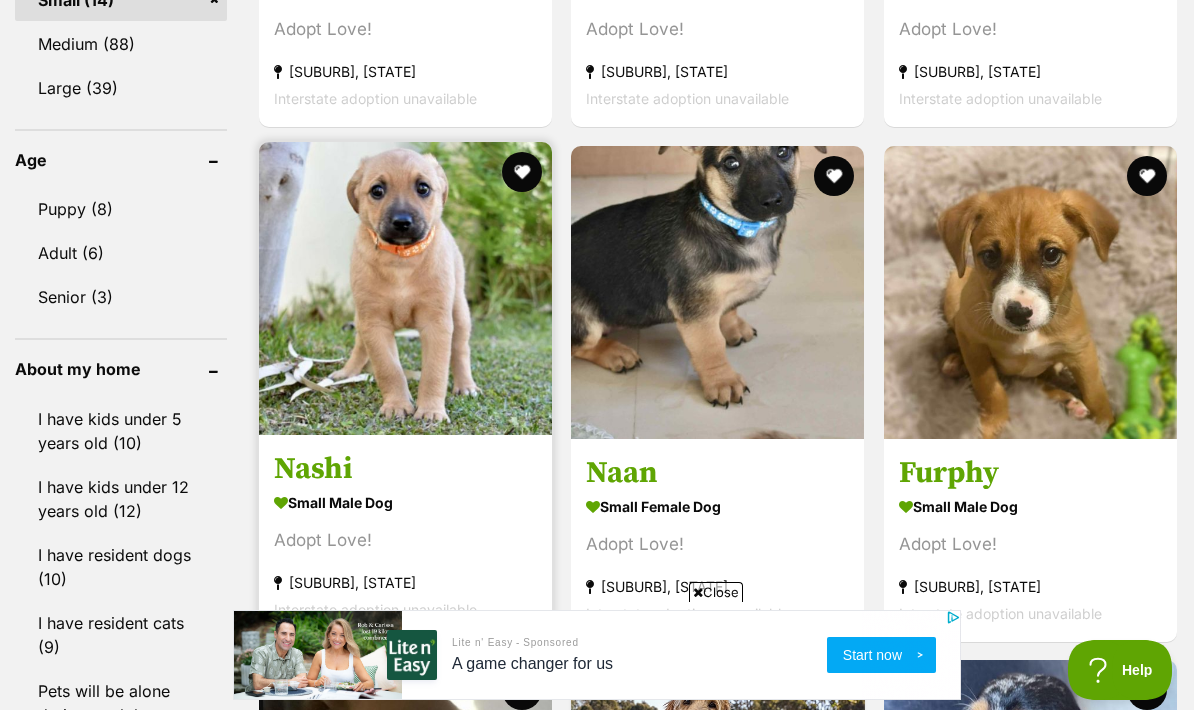 click on "Nashi" at bounding box center [405, 468] 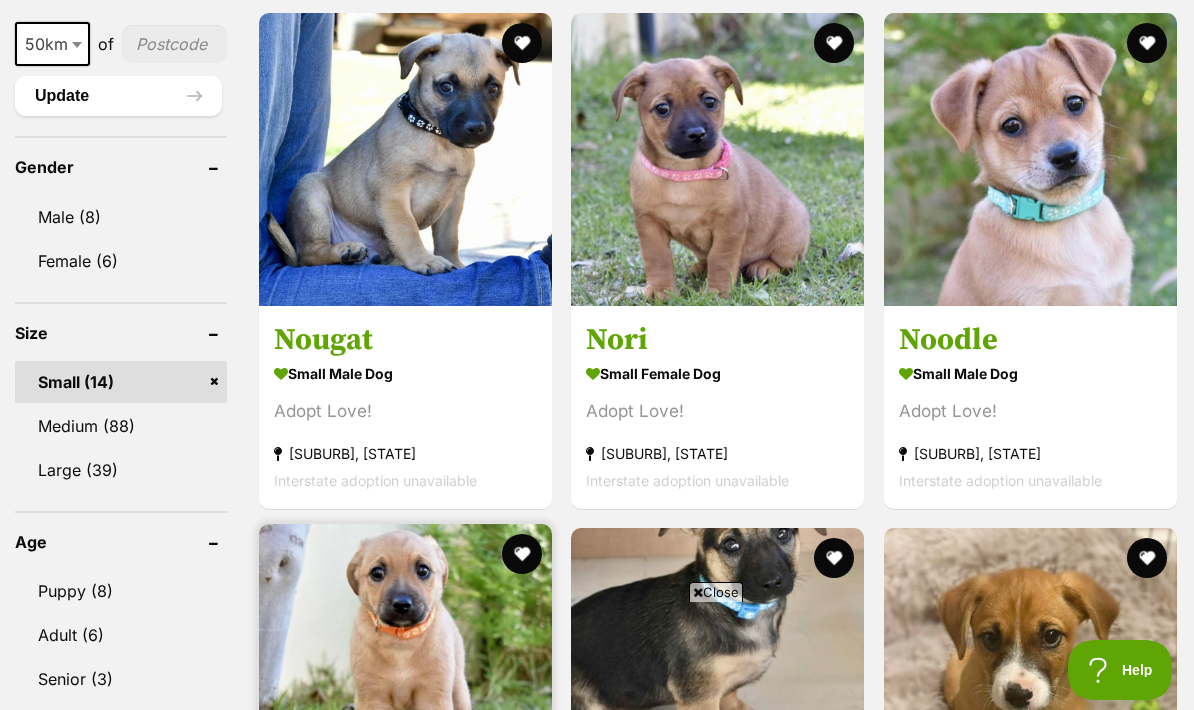 scroll, scrollTop: 0, scrollLeft: 0, axis: both 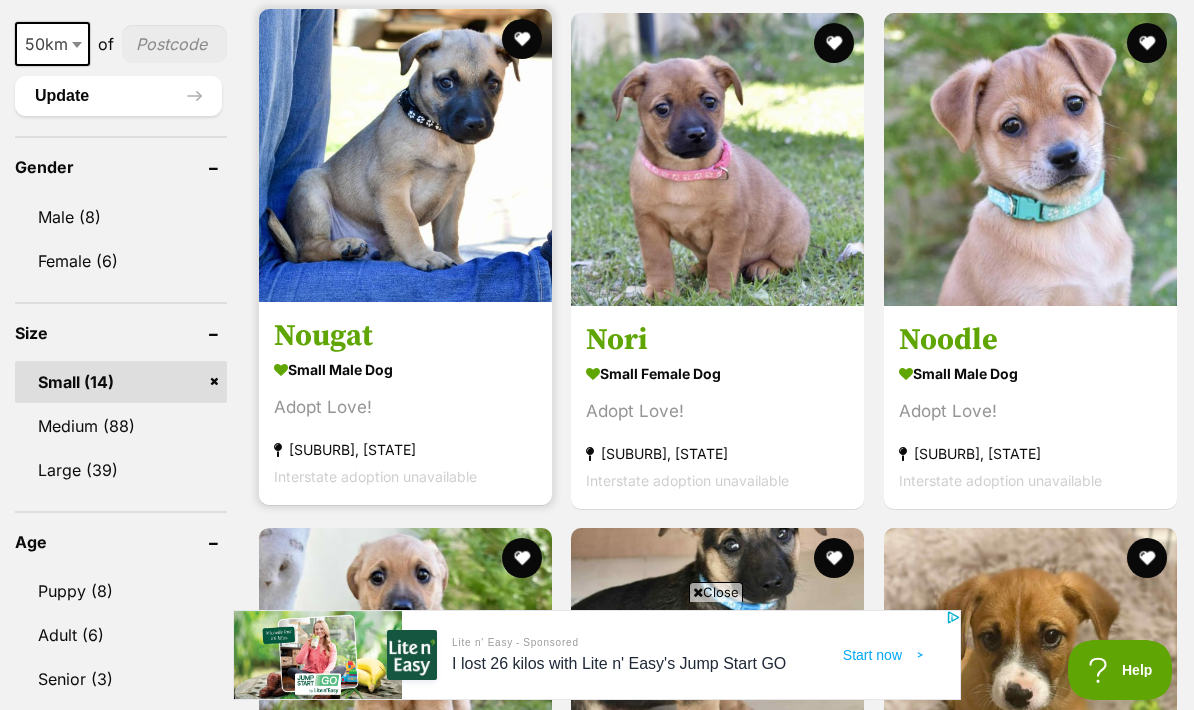 click on "Nougat" at bounding box center (405, 336) 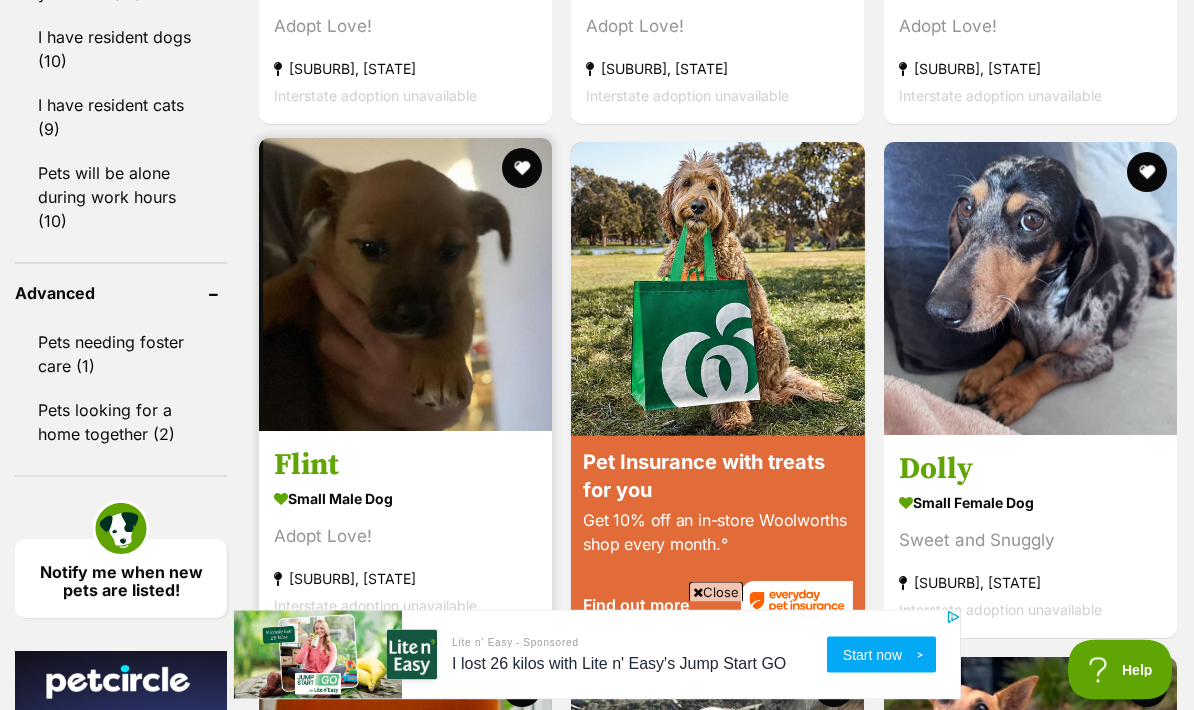 scroll, scrollTop: 2430, scrollLeft: 0, axis: vertical 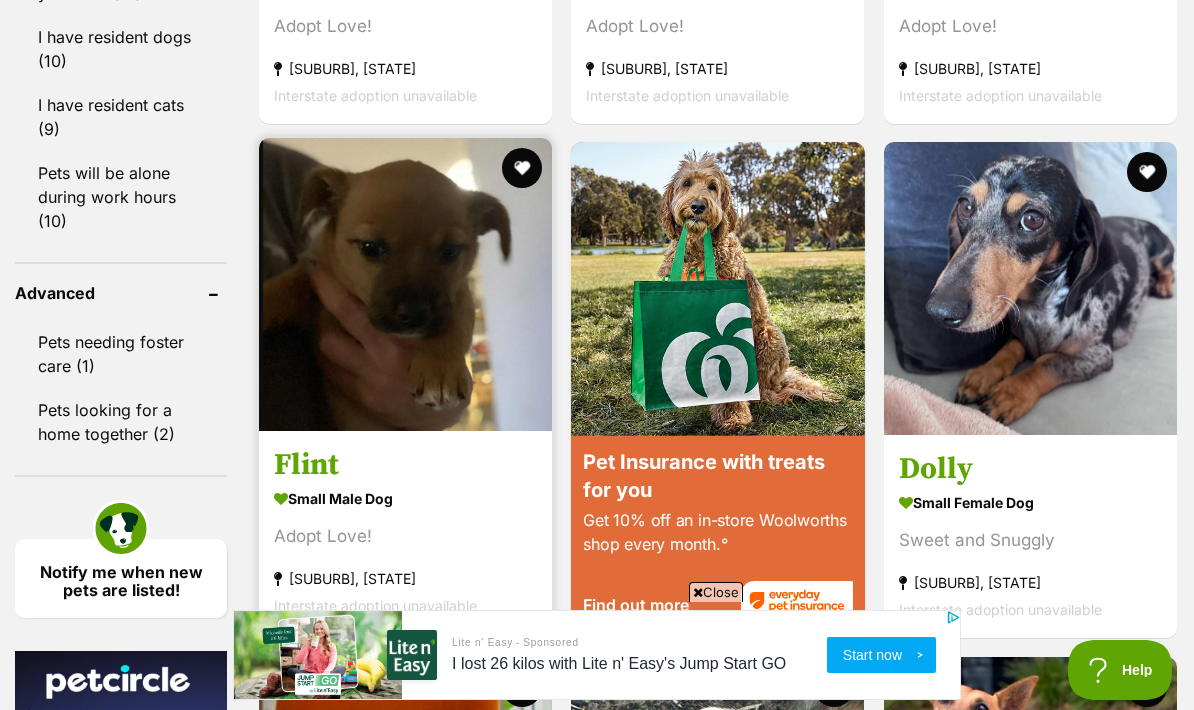 click on "small male Dog" at bounding box center [405, 498] 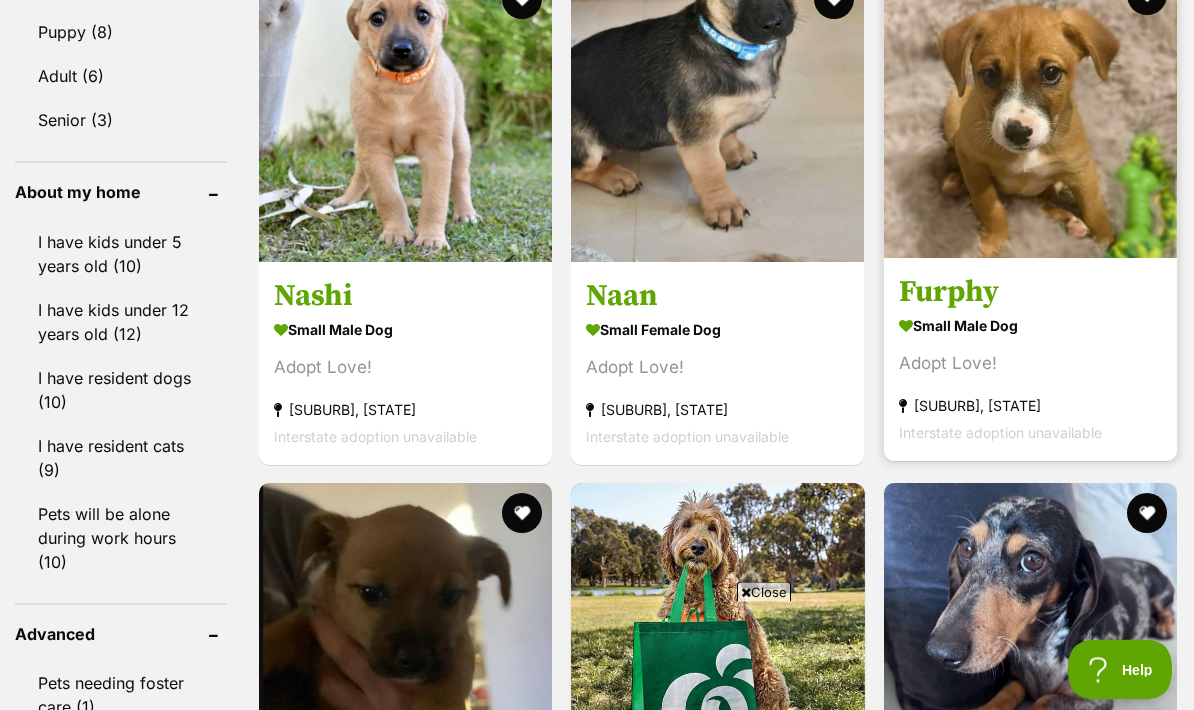 scroll, scrollTop: 2089, scrollLeft: 0, axis: vertical 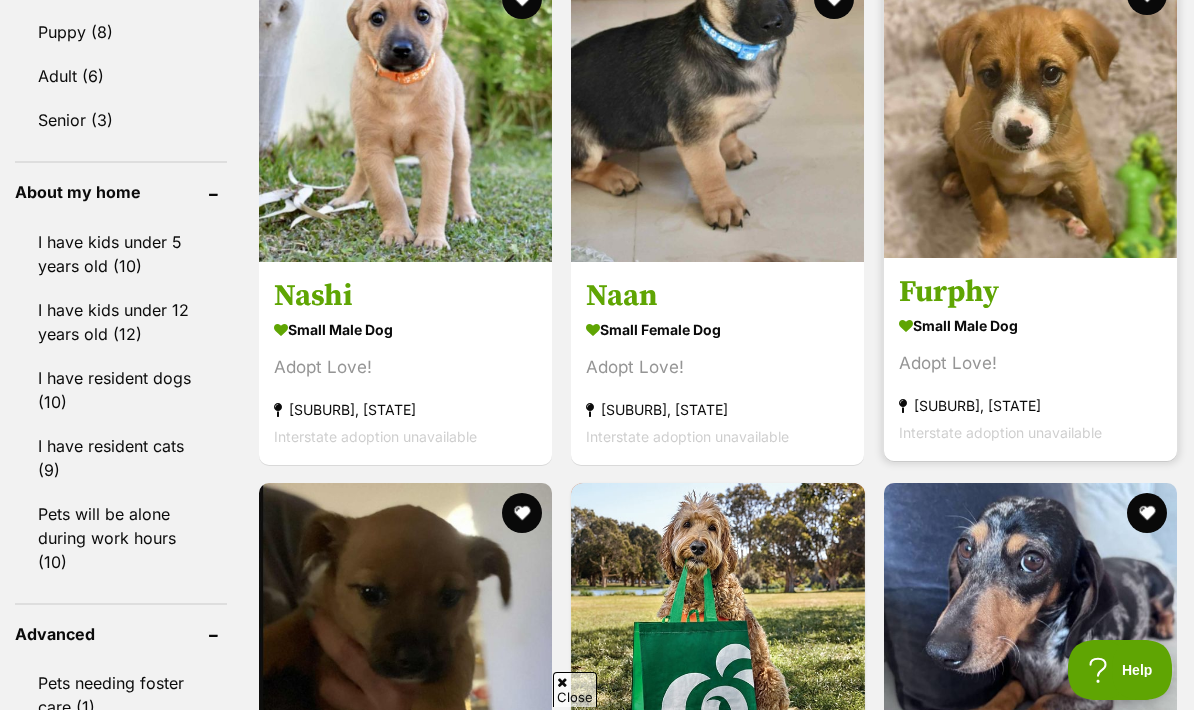 click on "Furphy" at bounding box center (1030, 291) 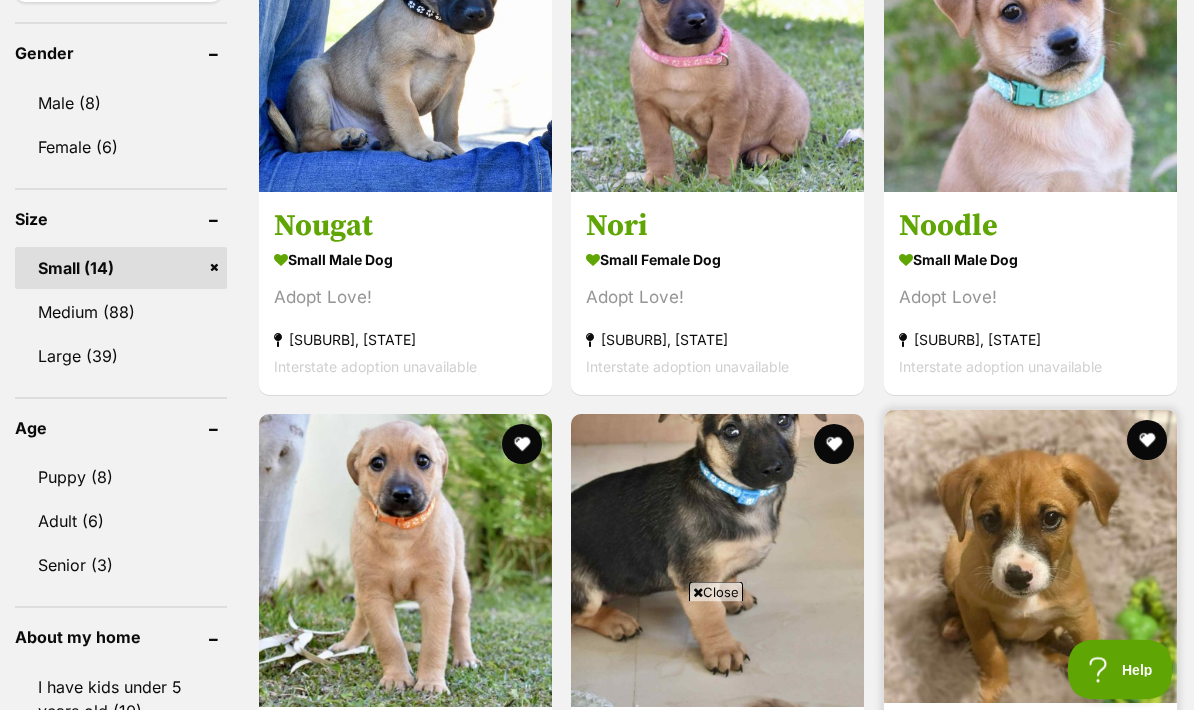 scroll, scrollTop: 1750, scrollLeft: 0, axis: vertical 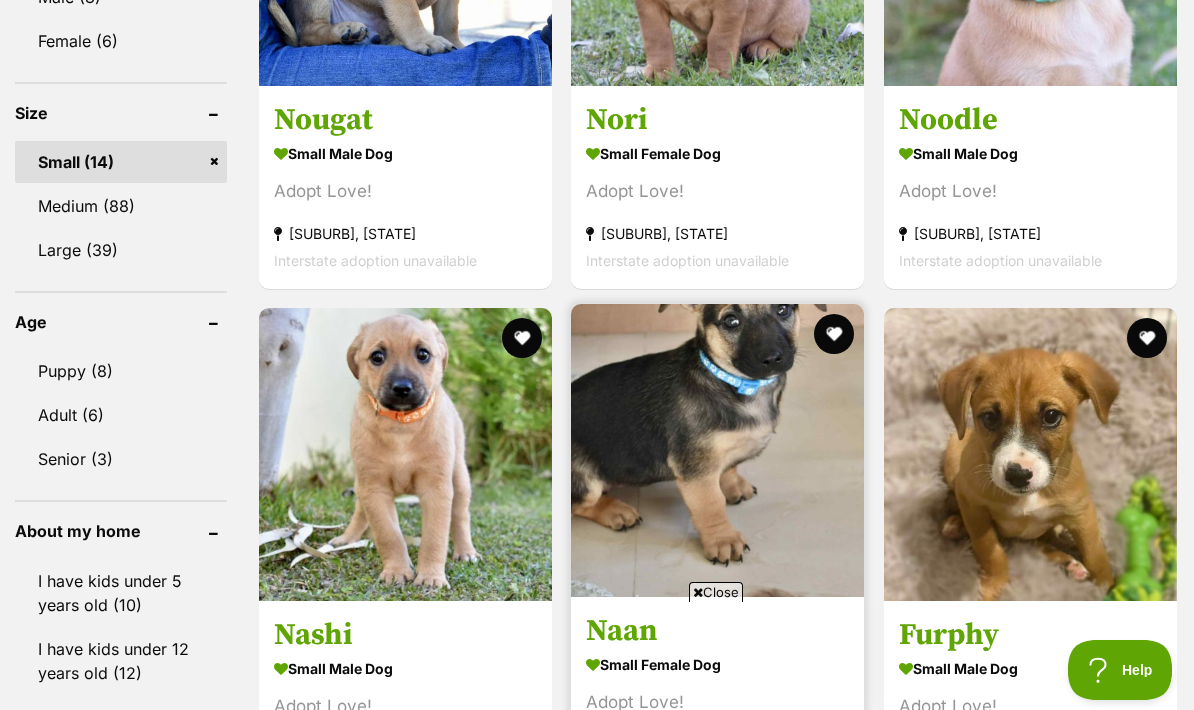 click on "Naan" at bounding box center [717, 630] 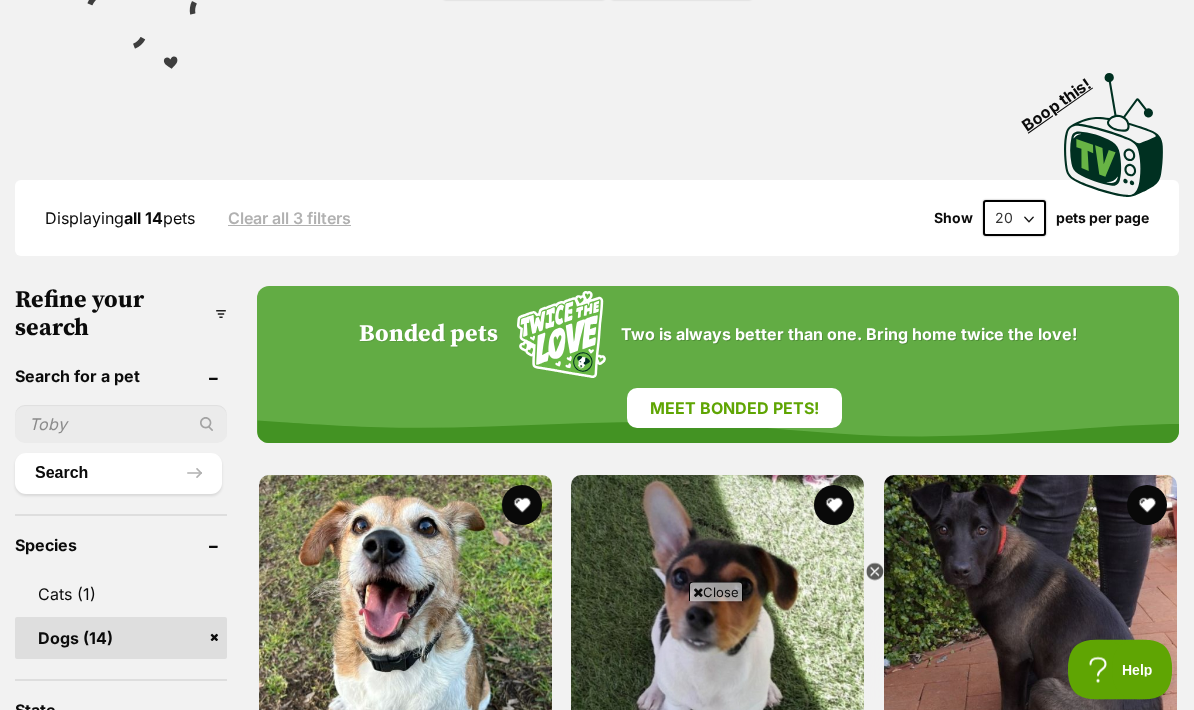 scroll, scrollTop: 612, scrollLeft: 0, axis: vertical 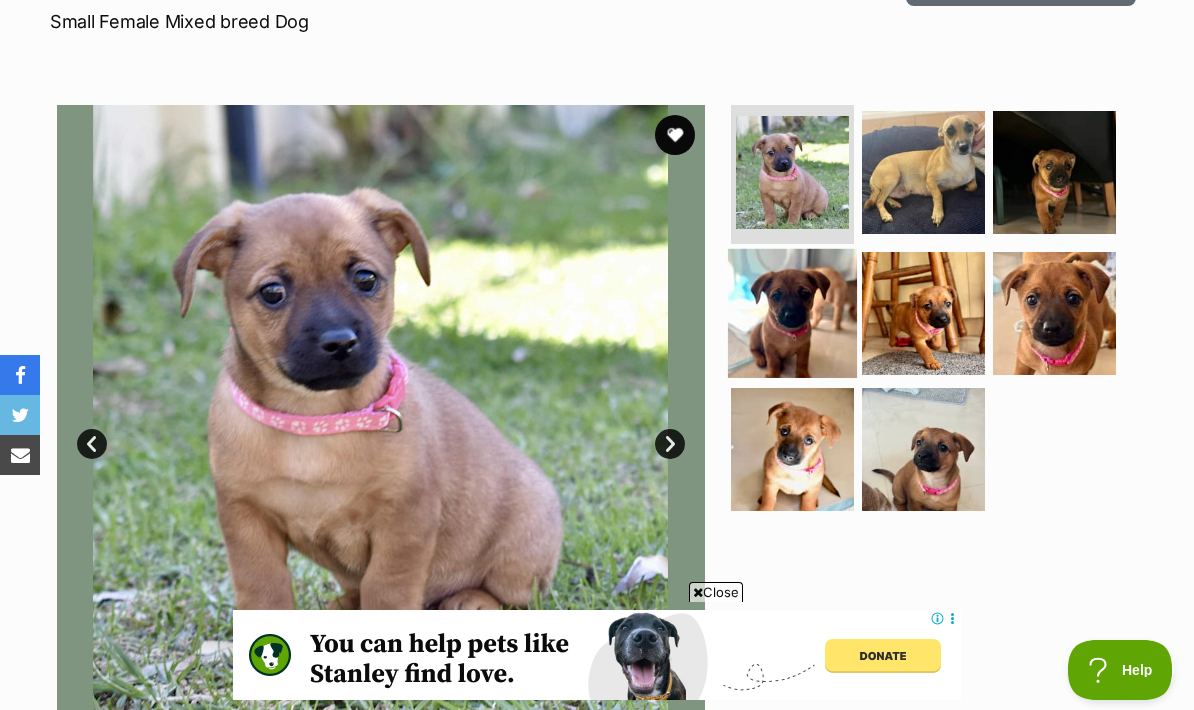 click at bounding box center [792, 313] 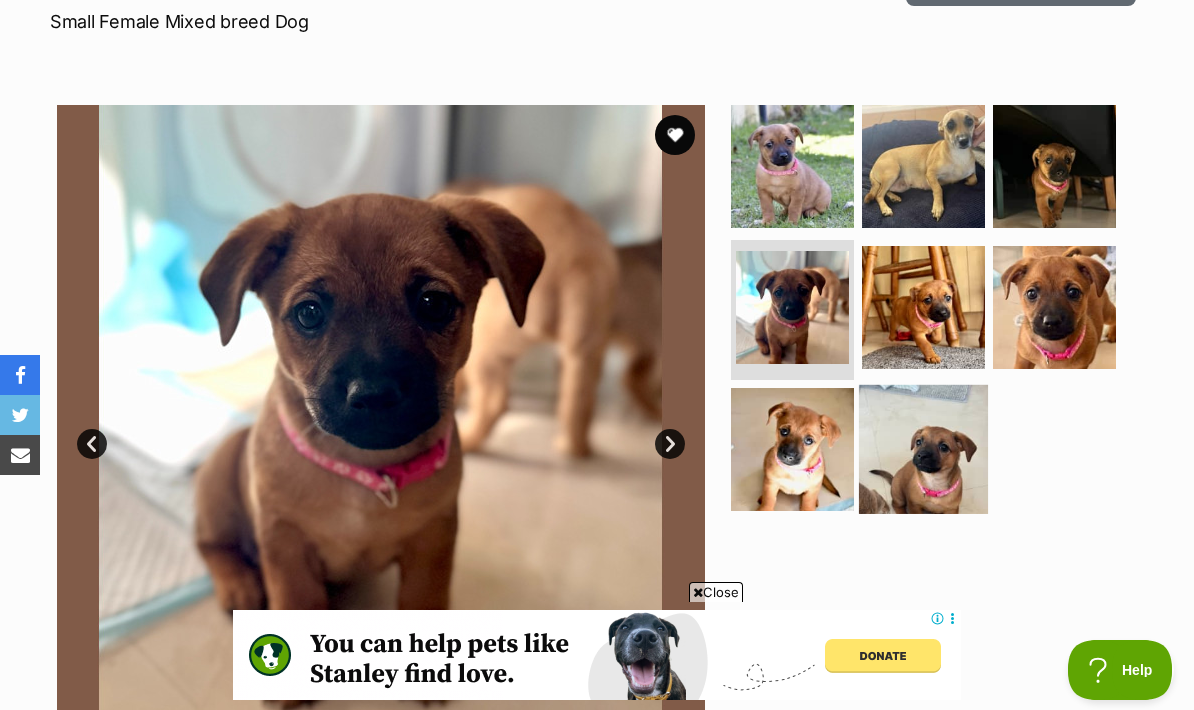 click at bounding box center [923, 449] 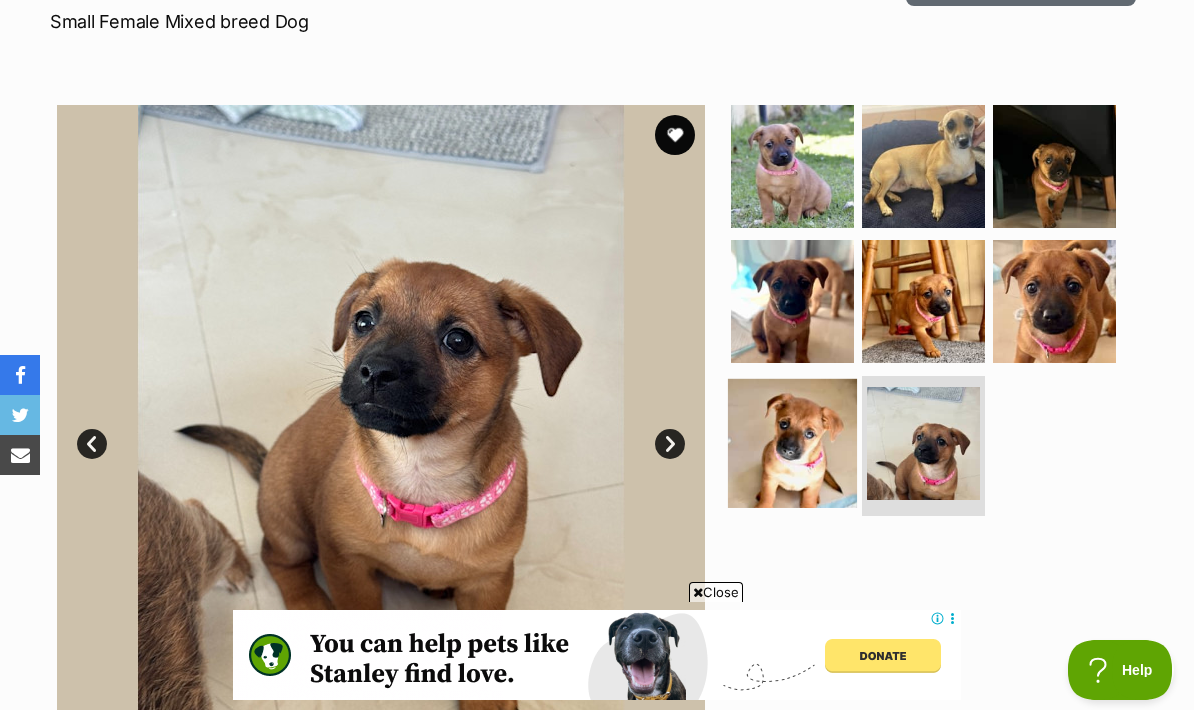 click at bounding box center [792, 443] 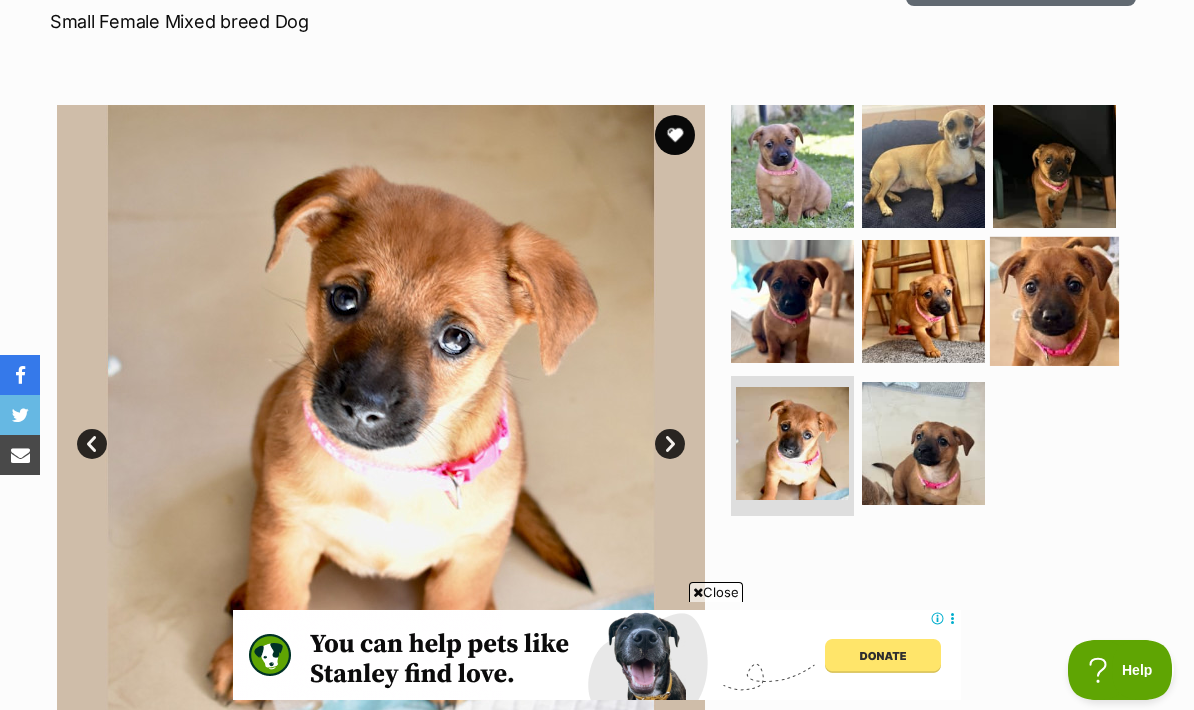 click at bounding box center [1054, 301] 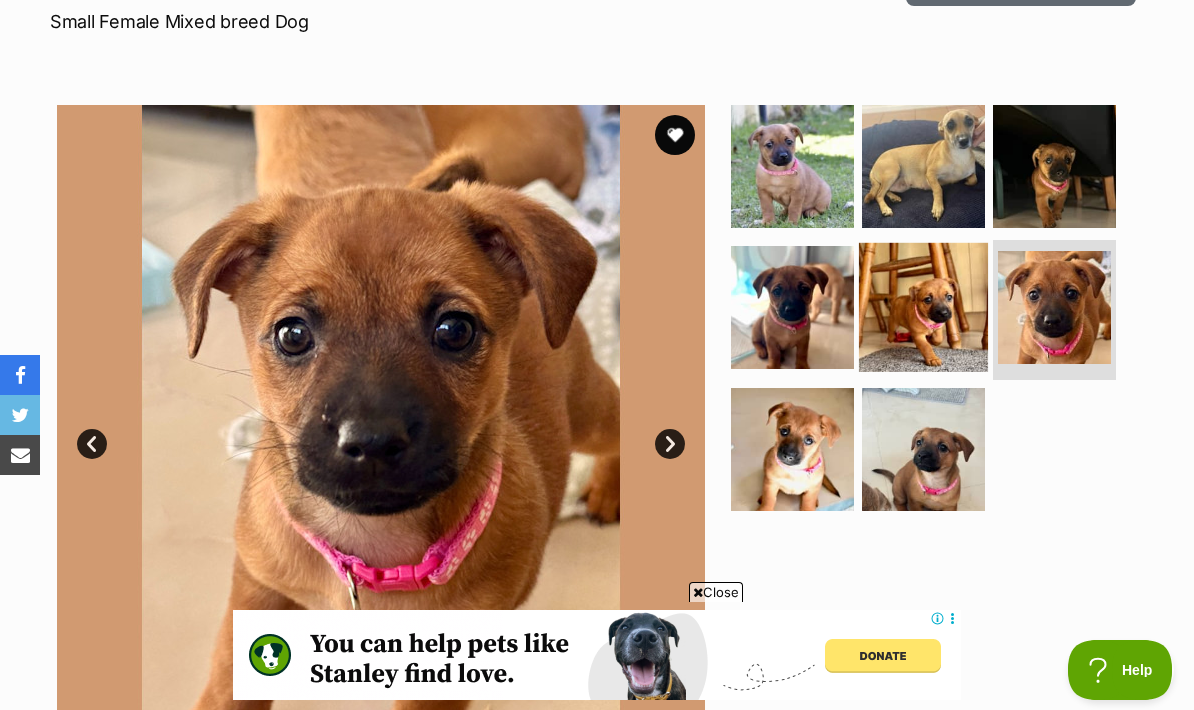click at bounding box center (923, 307) 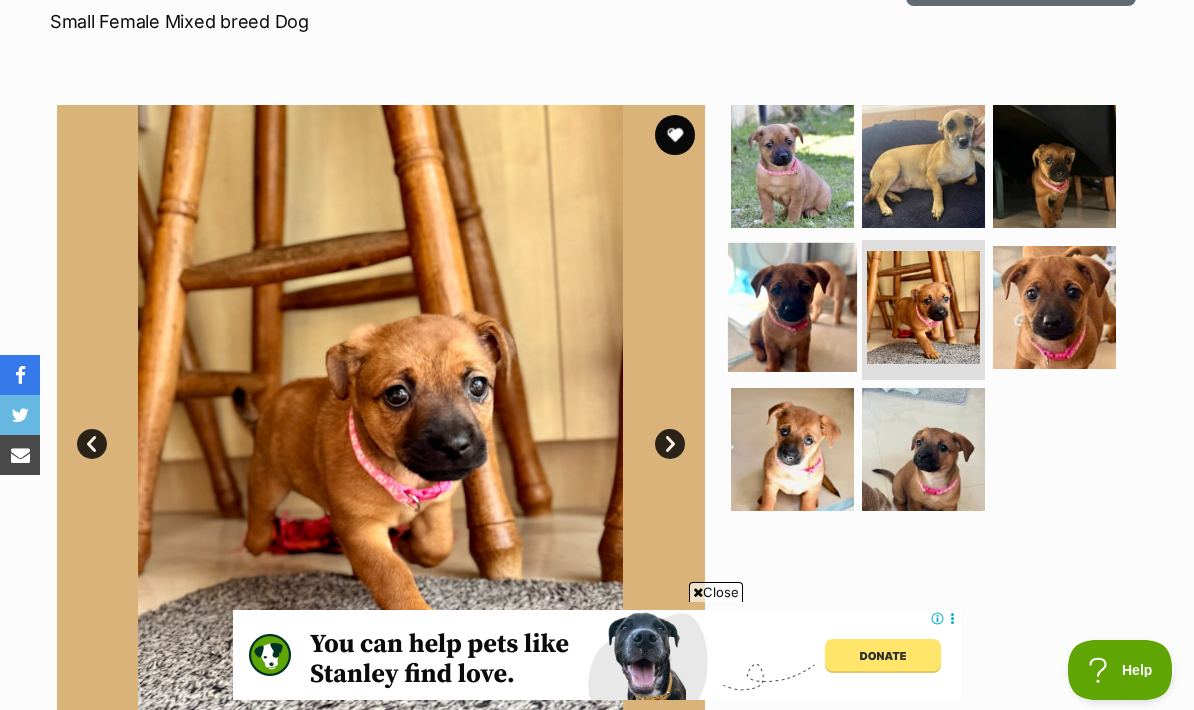 click at bounding box center (792, 307) 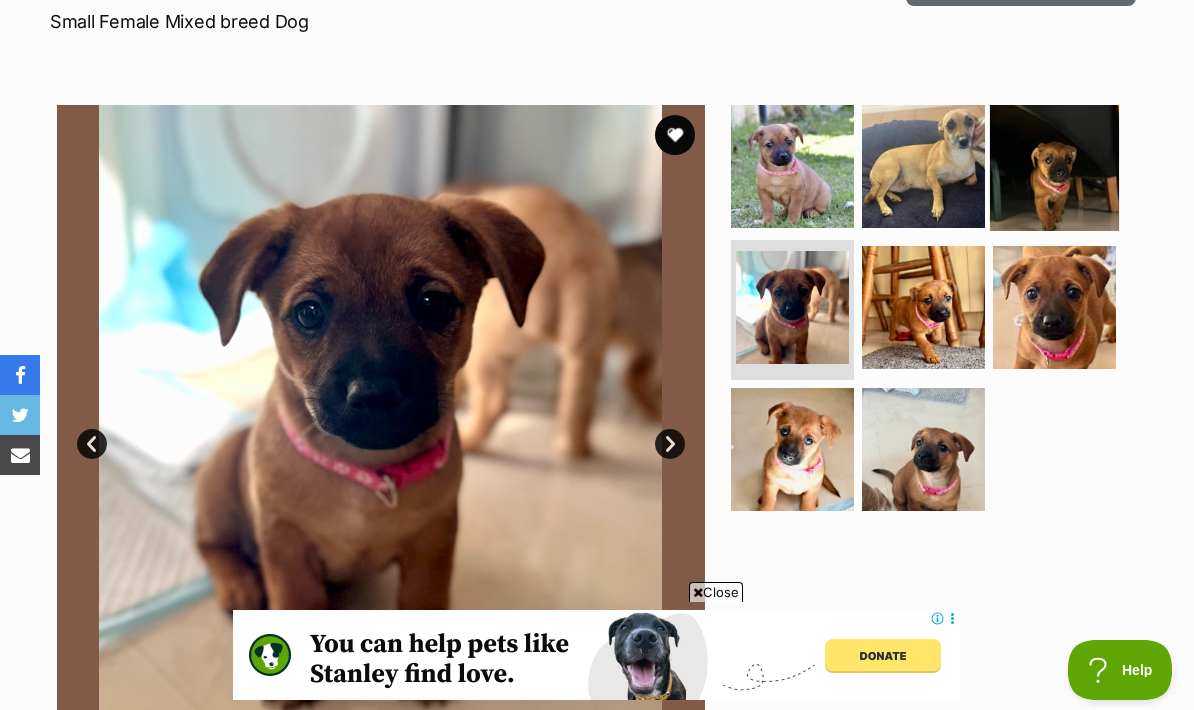 click at bounding box center (1054, 165) 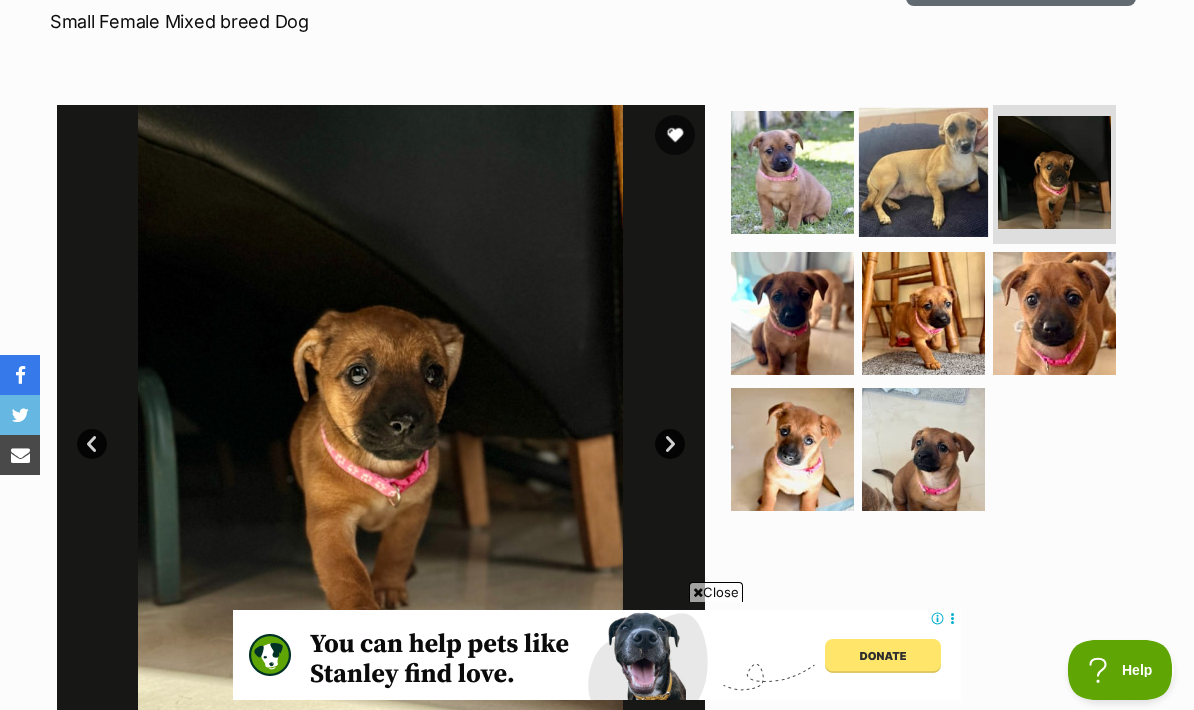 click at bounding box center (923, 171) 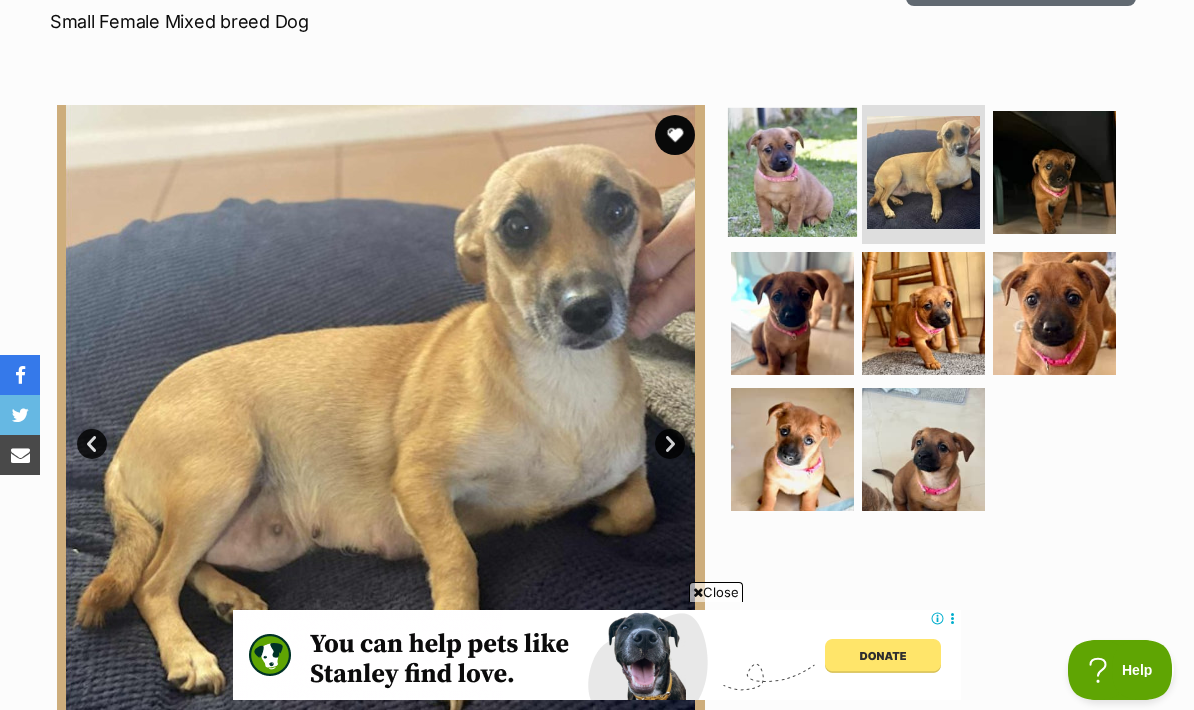 click at bounding box center (792, 171) 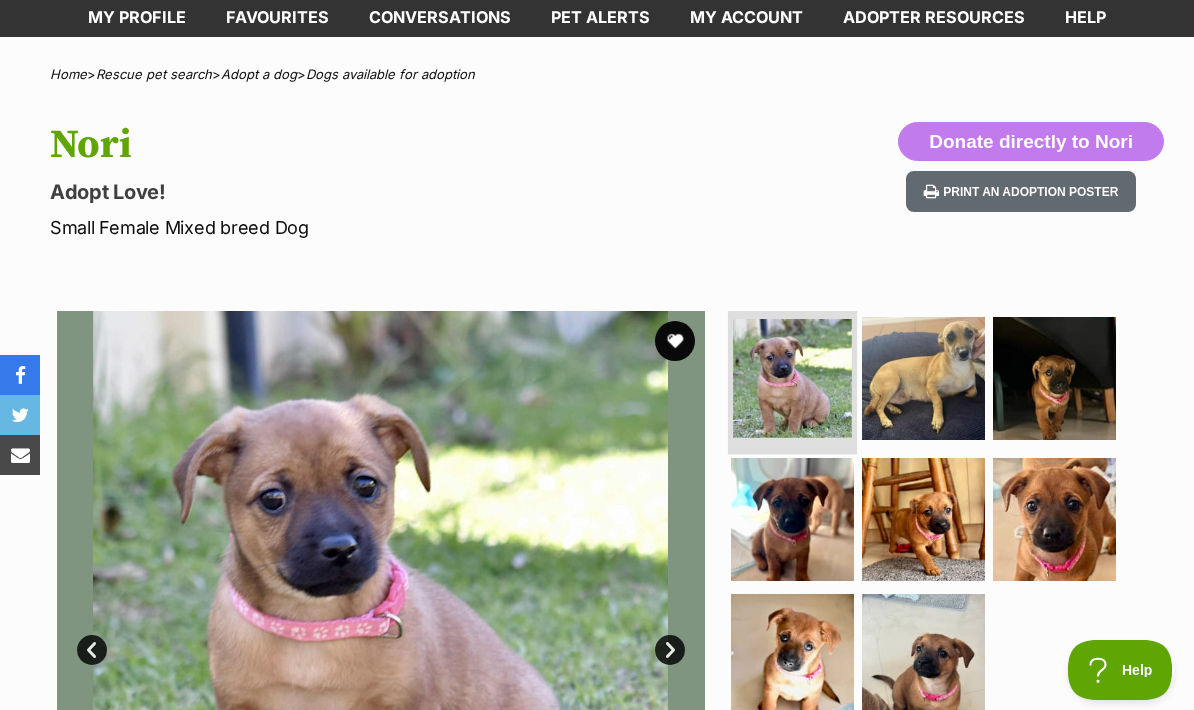 scroll, scrollTop: 0, scrollLeft: 0, axis: both 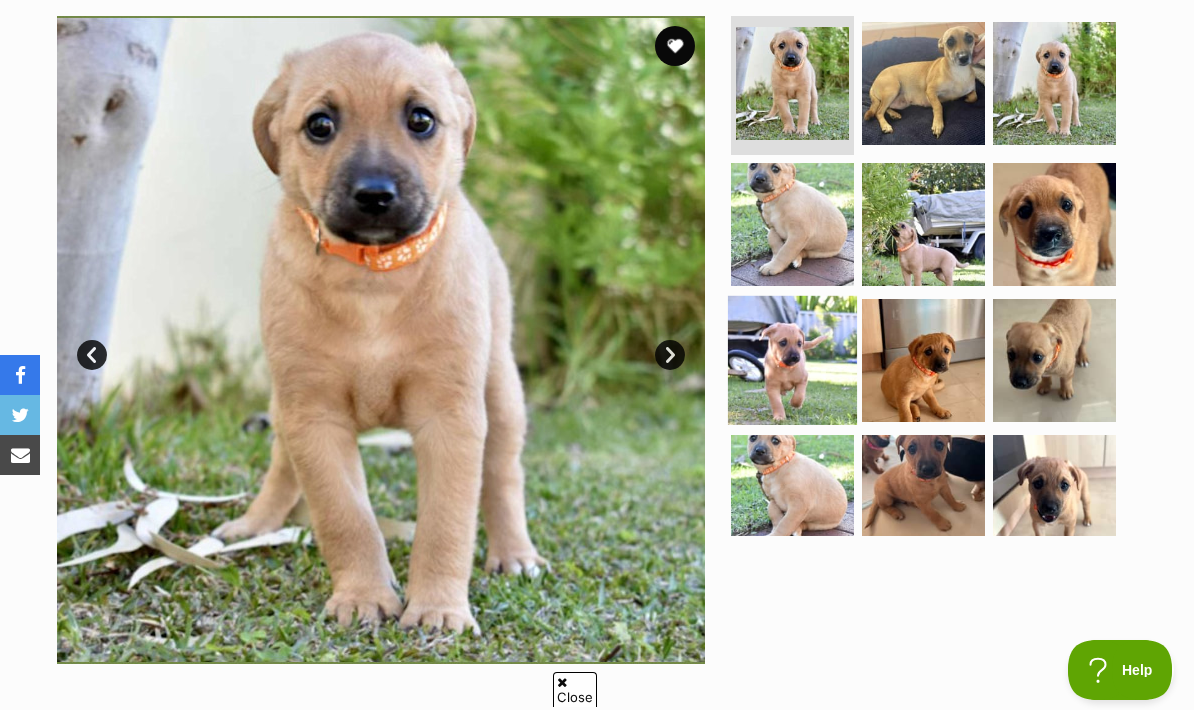 click at bounding box center [792, 360] 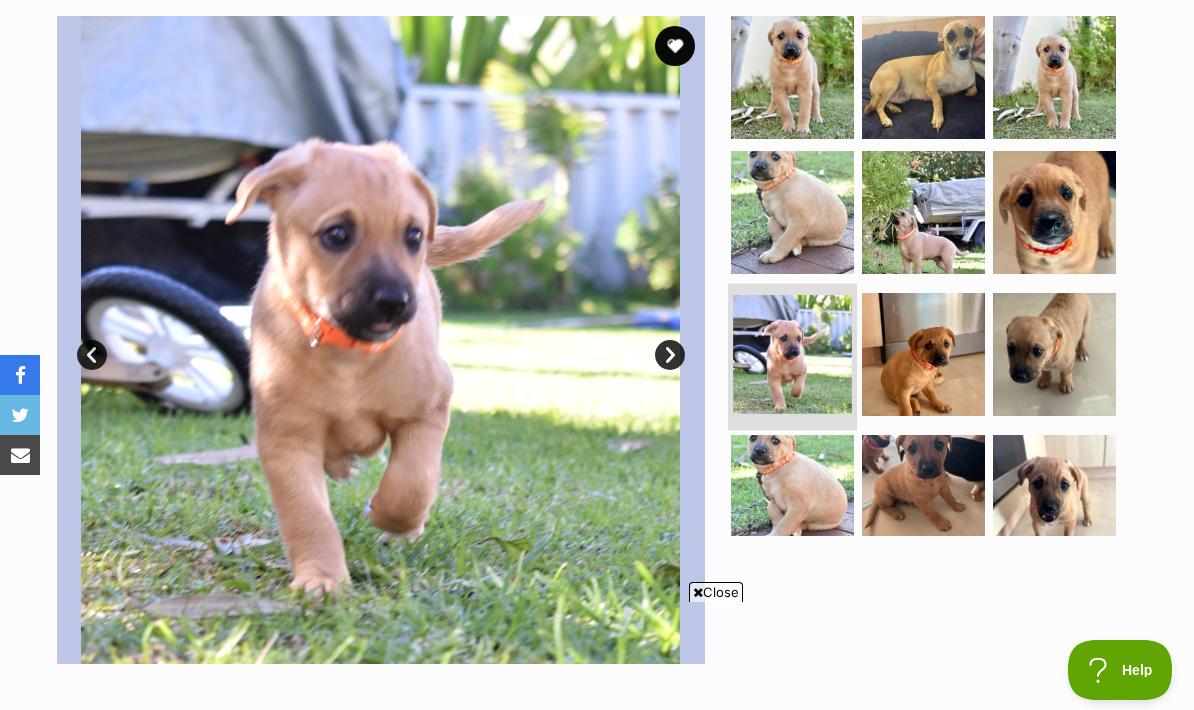 scroll, scrollTop: 0, scrollLeft: 0, axis: both 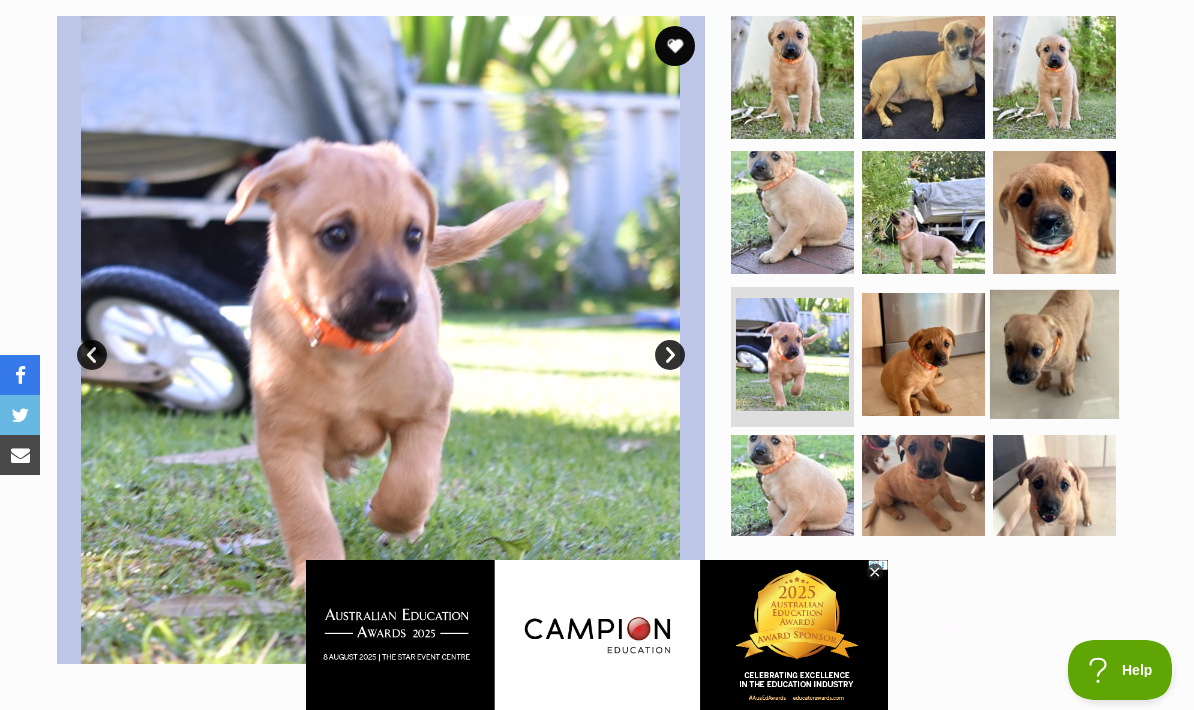 click at bounding box center (1054, 354) 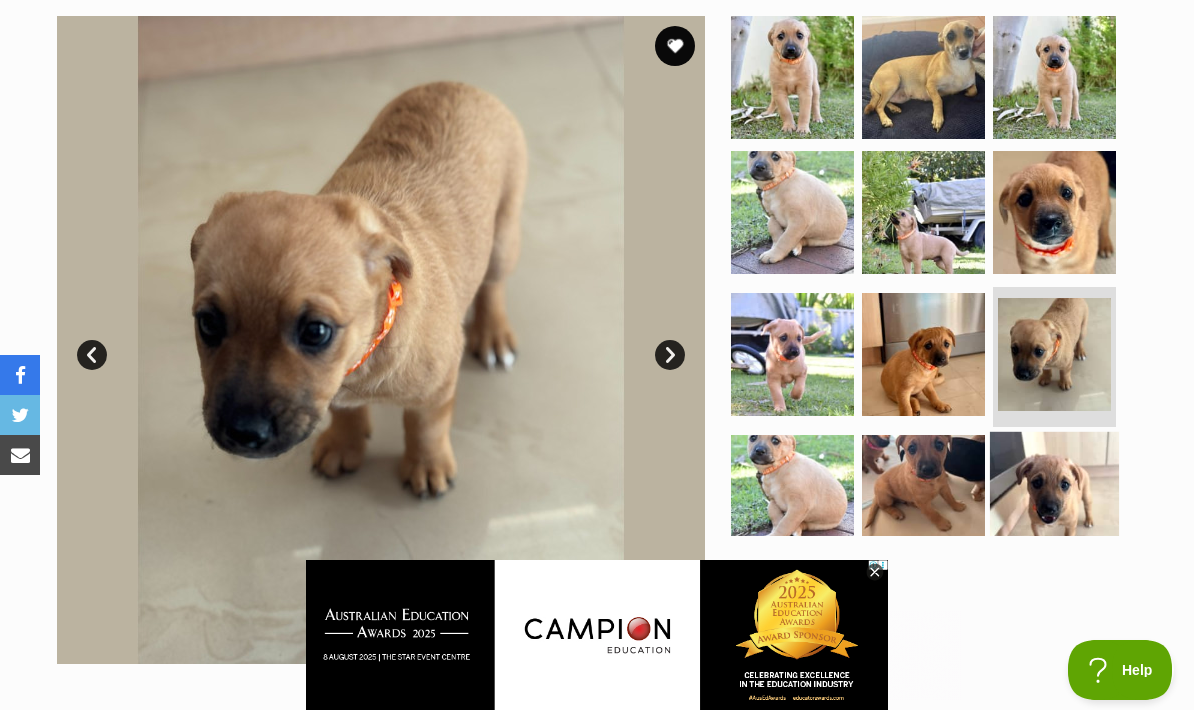 click at bounding box center (1054, 496) 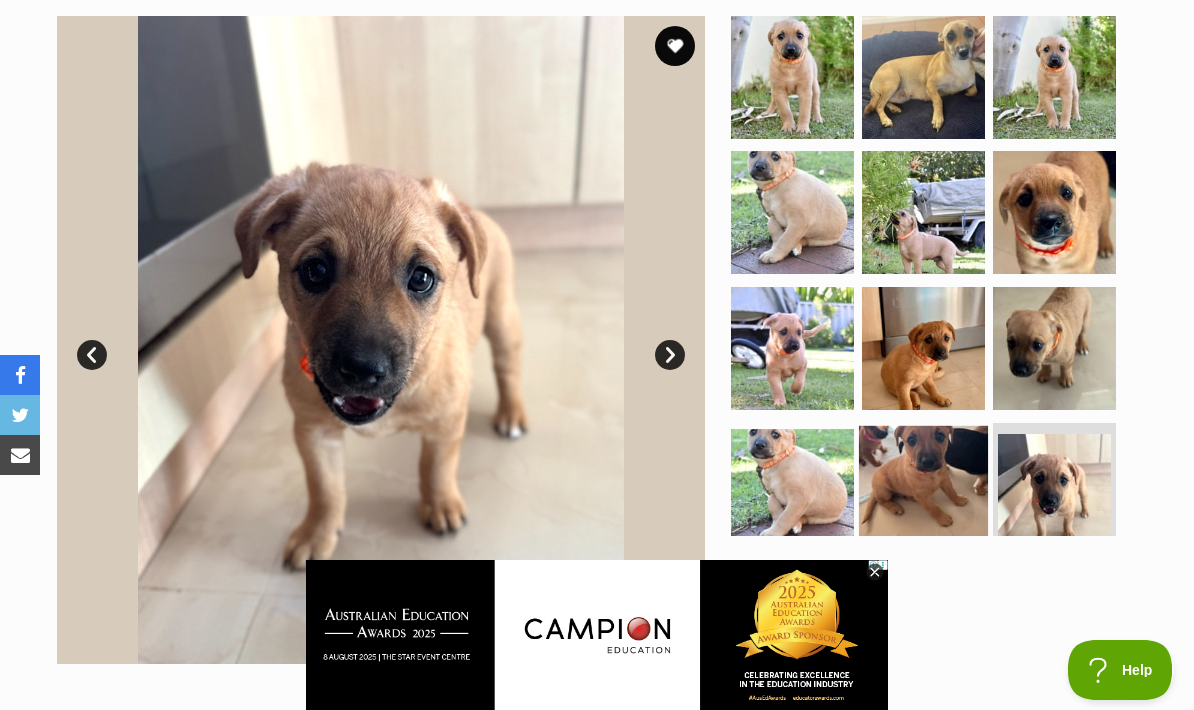 click at bounding box center (923, 490) 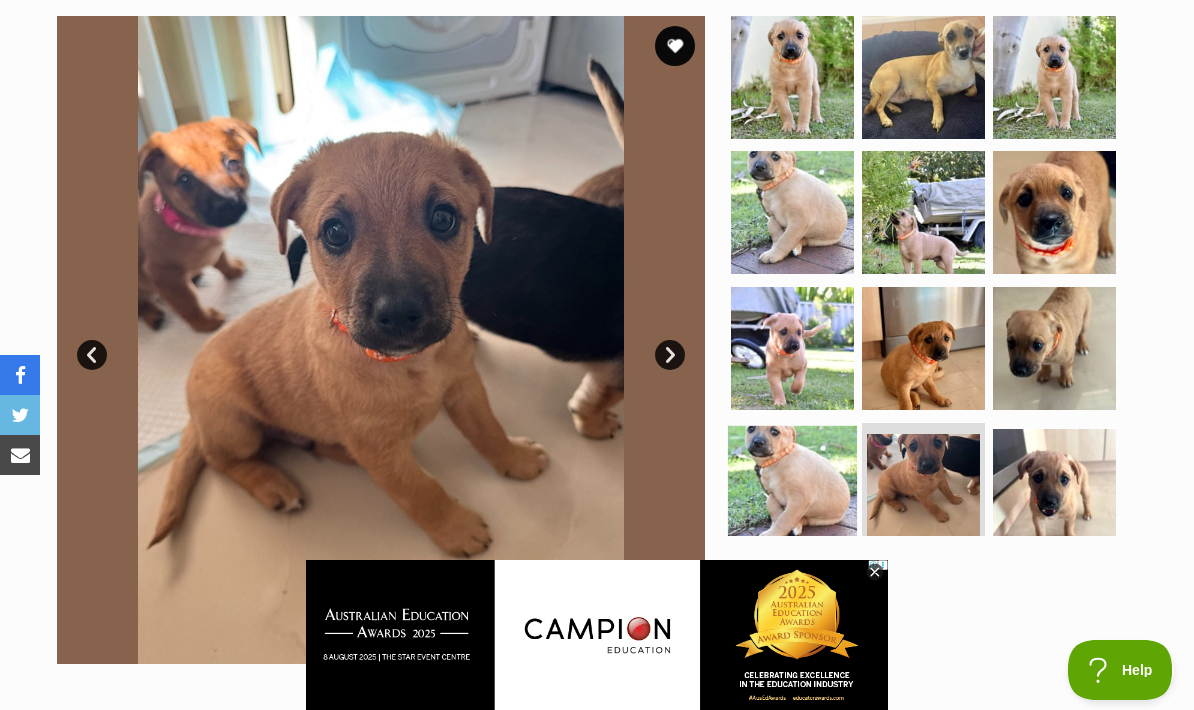 click at bounding box center [792, 490] 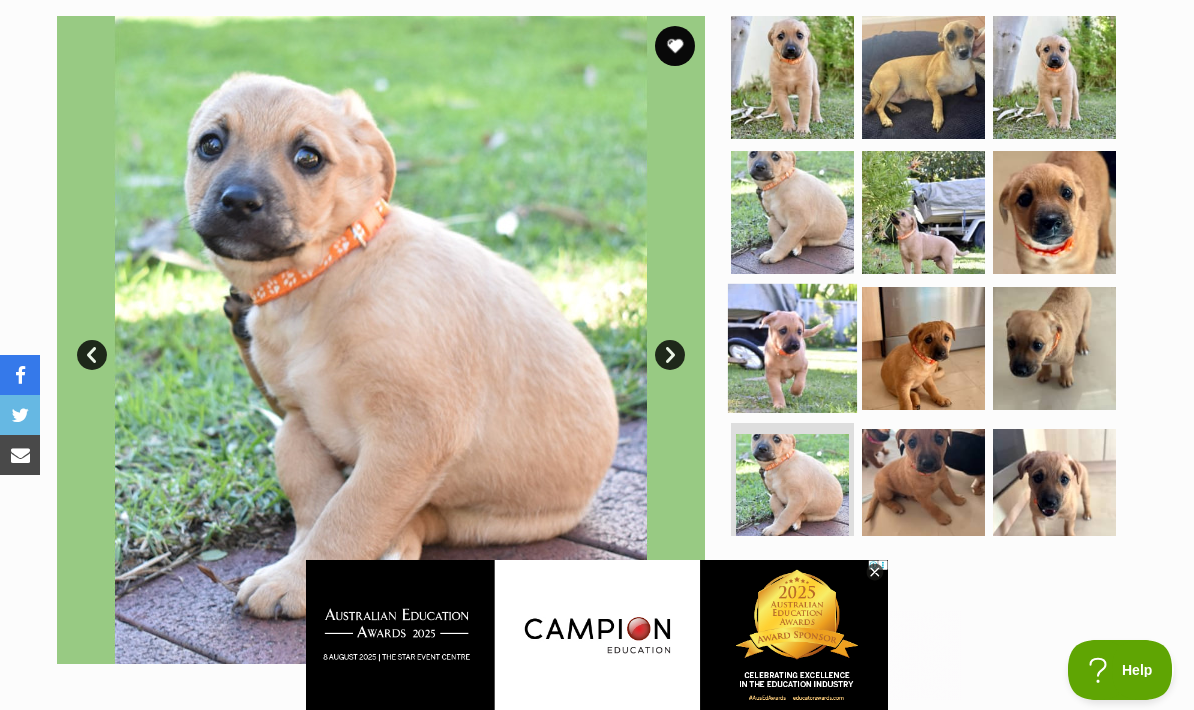 click at bounding box center [792, 348] 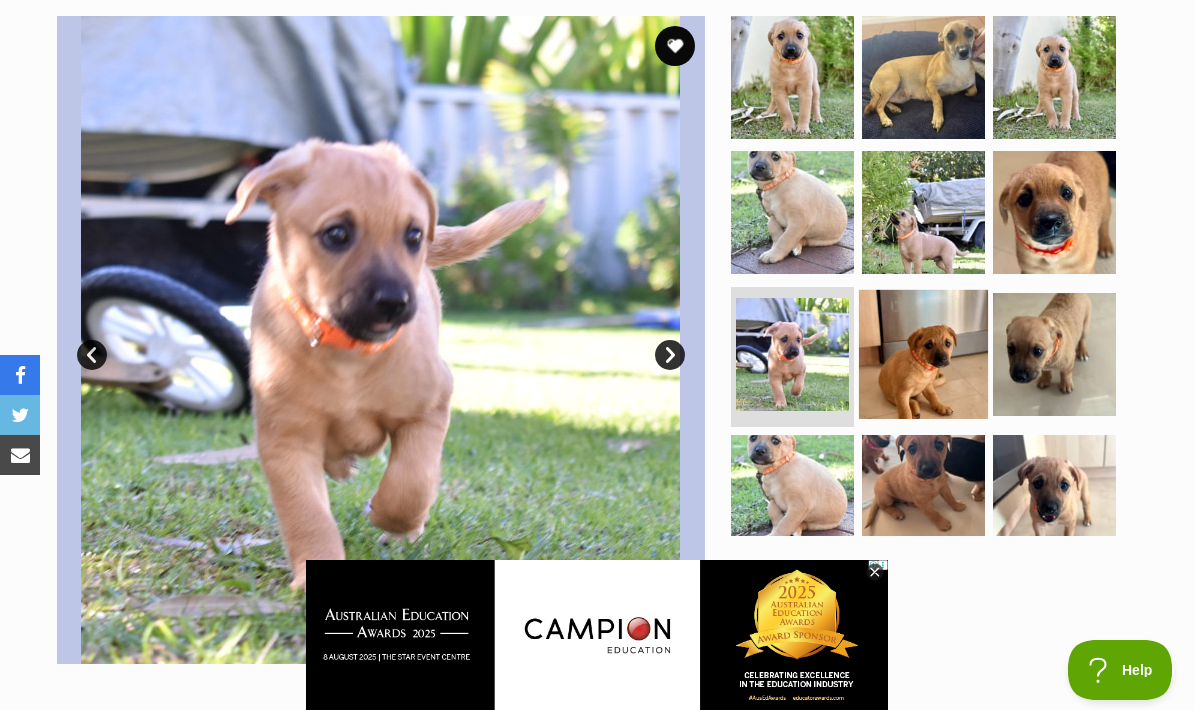 click at bounding box center [923, 354] 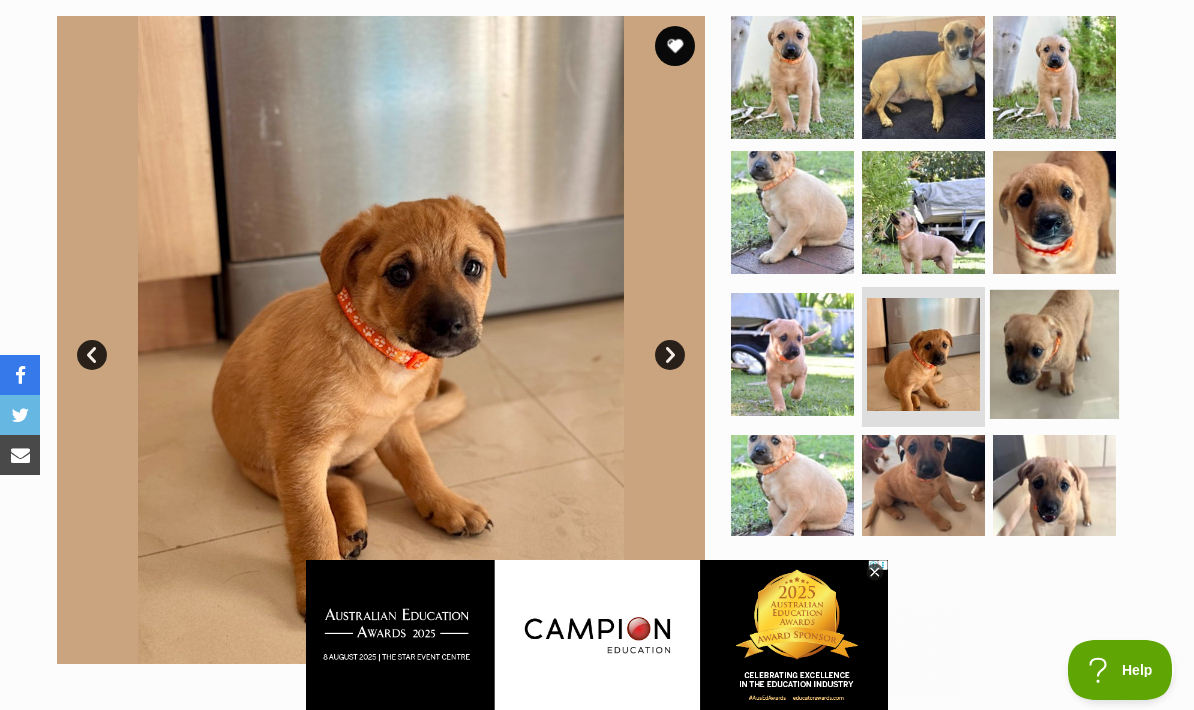 click at bounding box center (1054, 354) 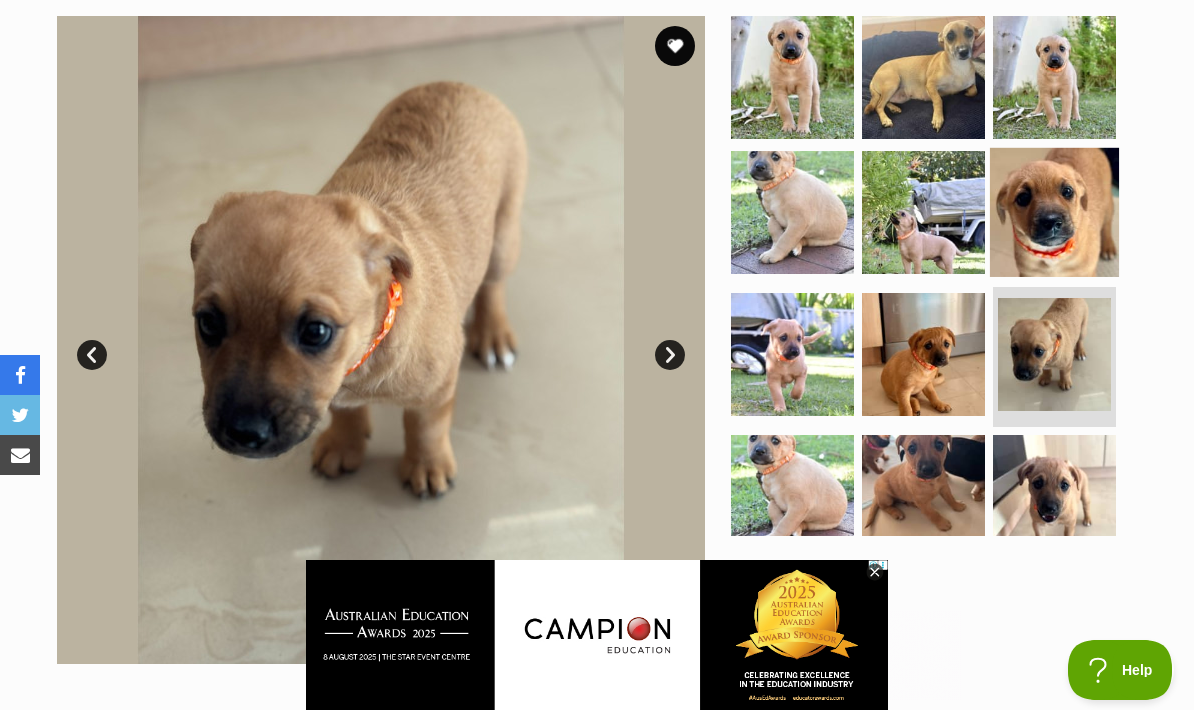 click at bounding box center [1054, 212] 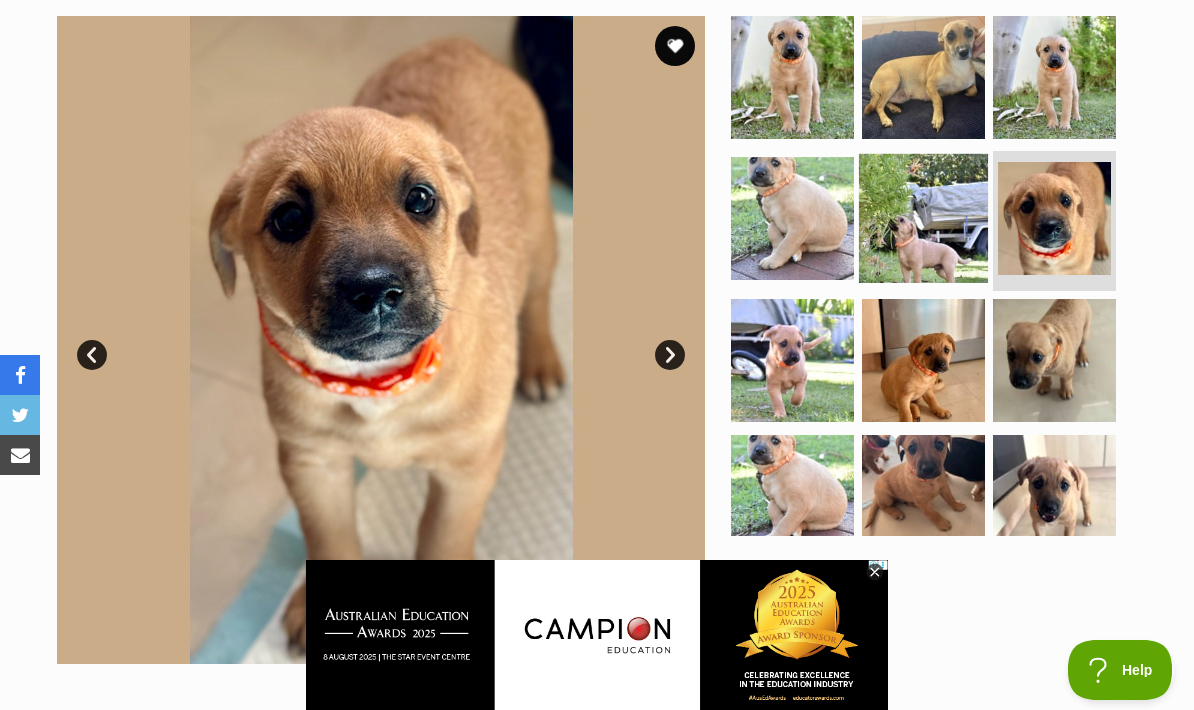 click at bounding box center (923, 218) 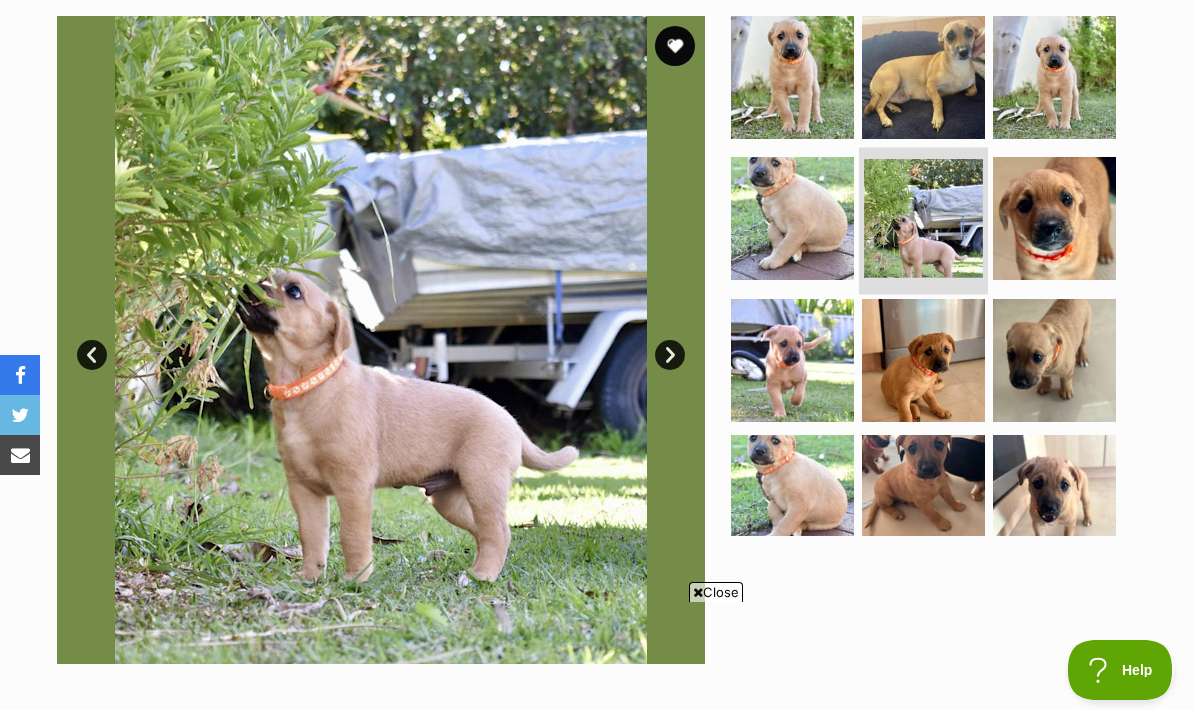 scroll, scrollTop: 0, scrollLeft: 0, axis: both 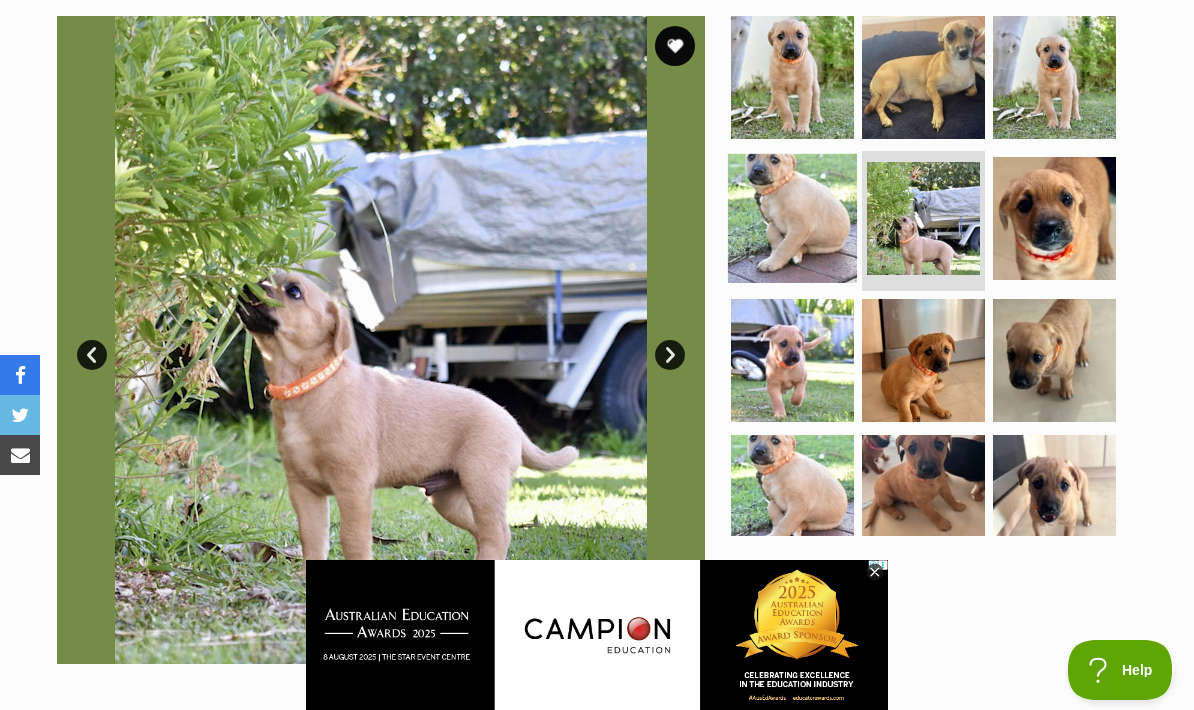 click at bounding box center [792, 218] 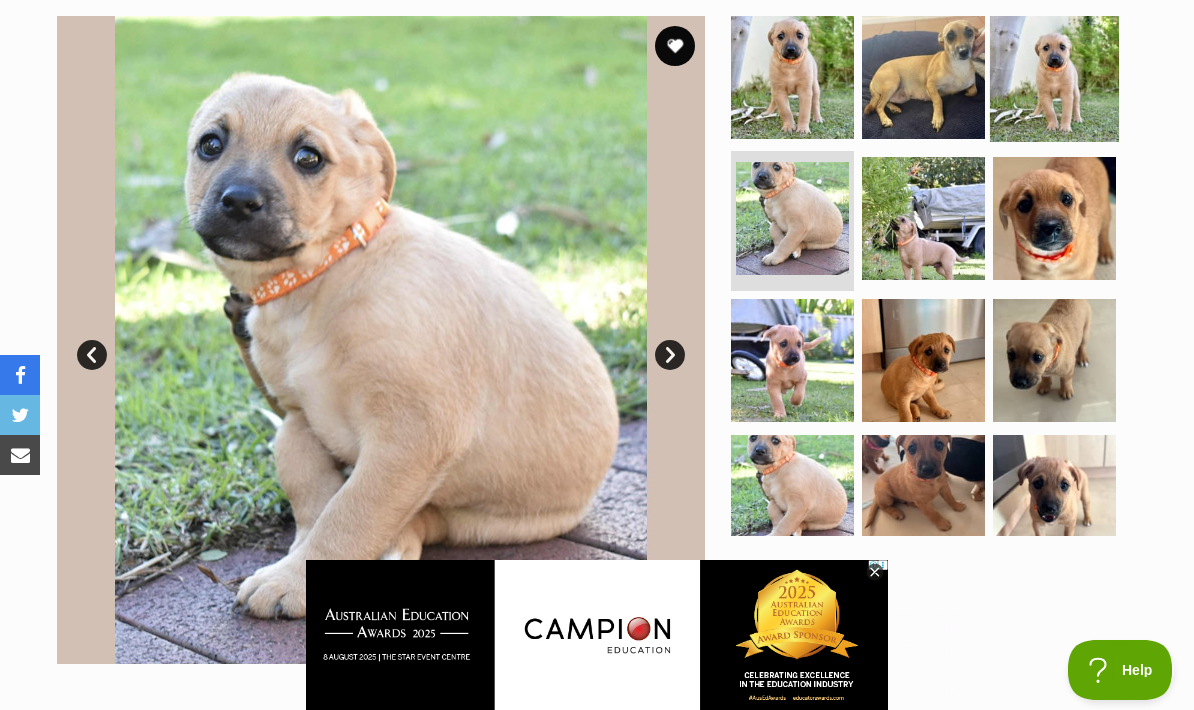 click at bounding box center (1054, 76) 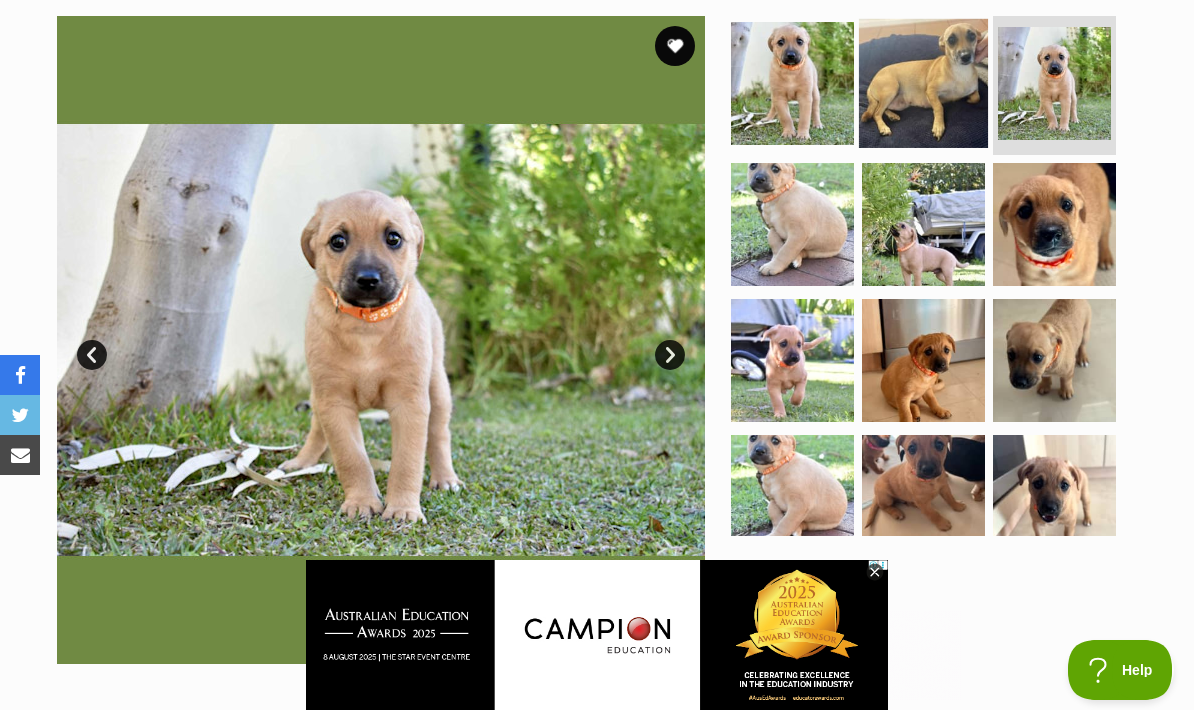 click at bounding box center [923, 82] 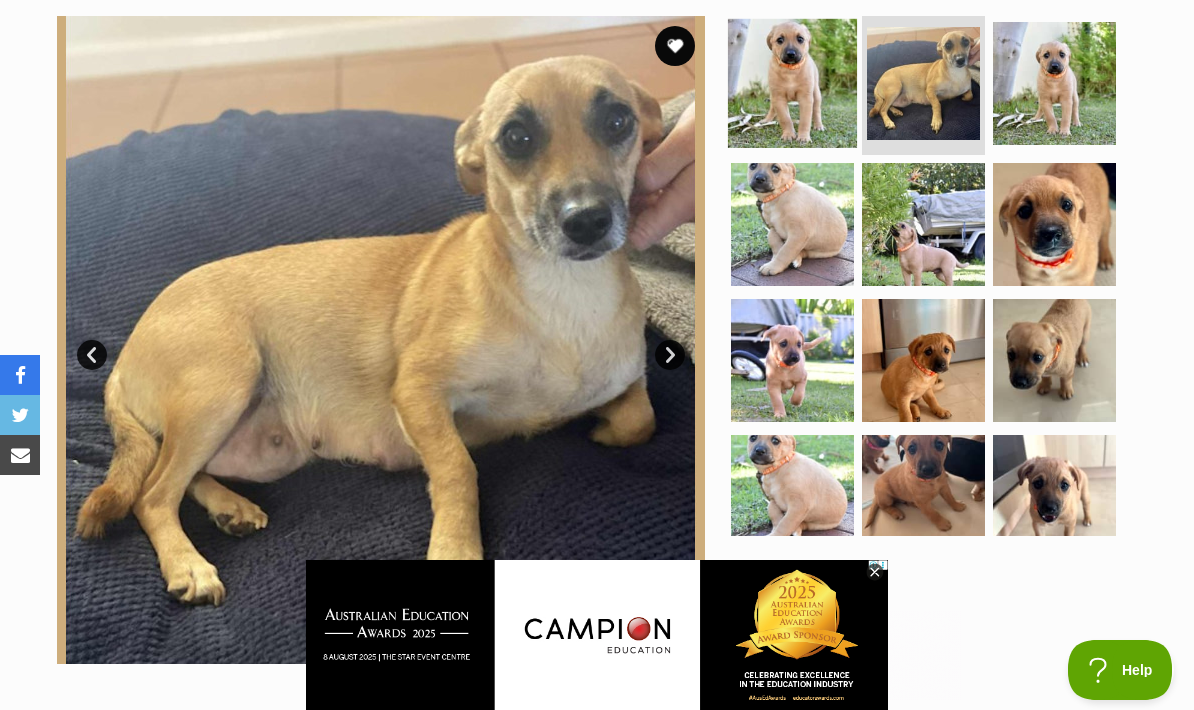 click at bounding box center [792, 82] 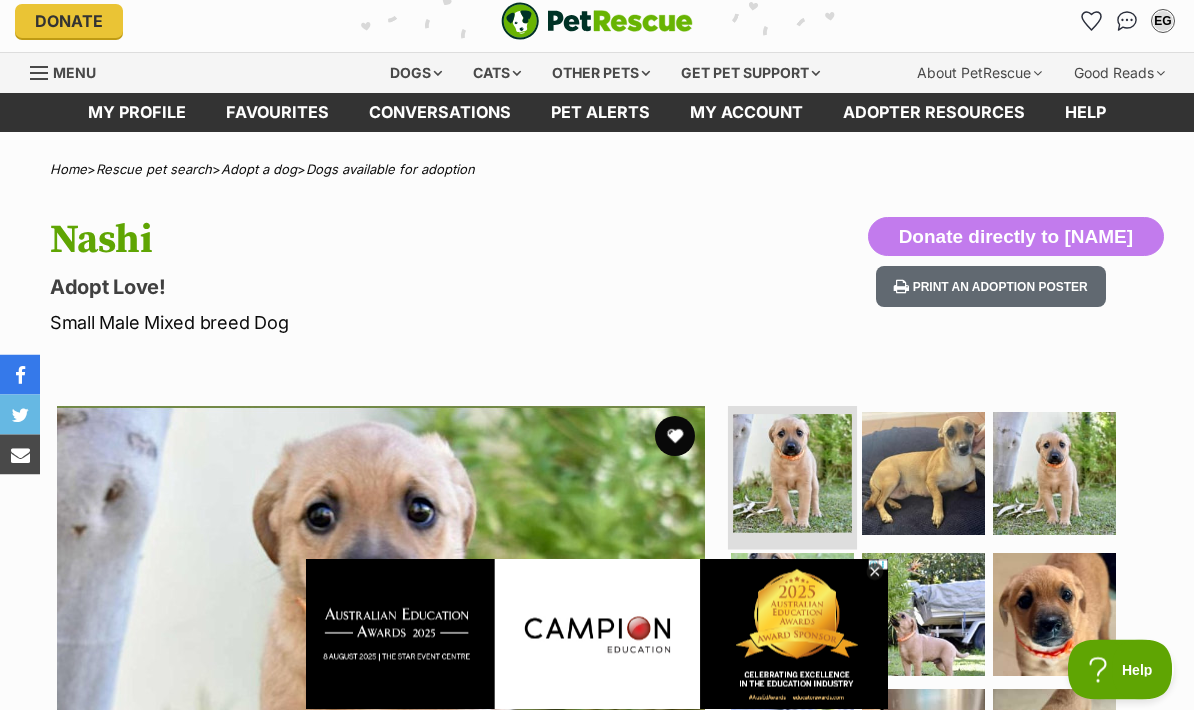 scroll, scrollTop: 0, scrollLeft: 0, axis: both 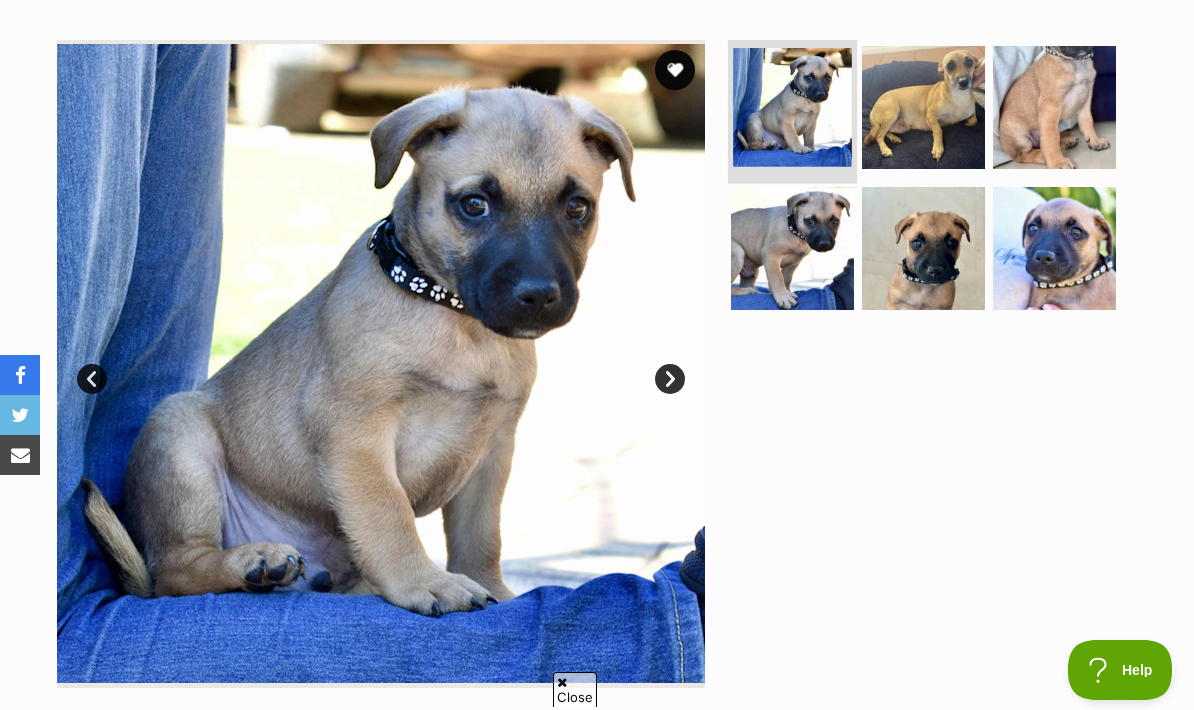 click at bounding box center [792, 107] 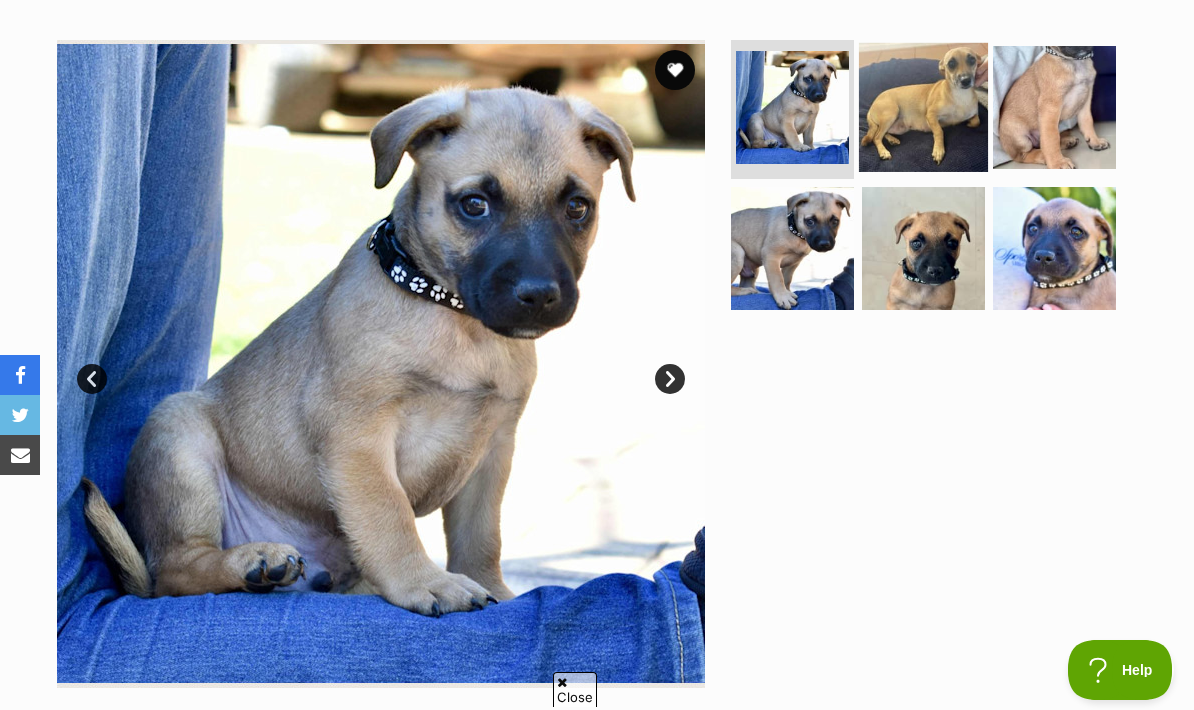 click at bounding box center [923, 106] 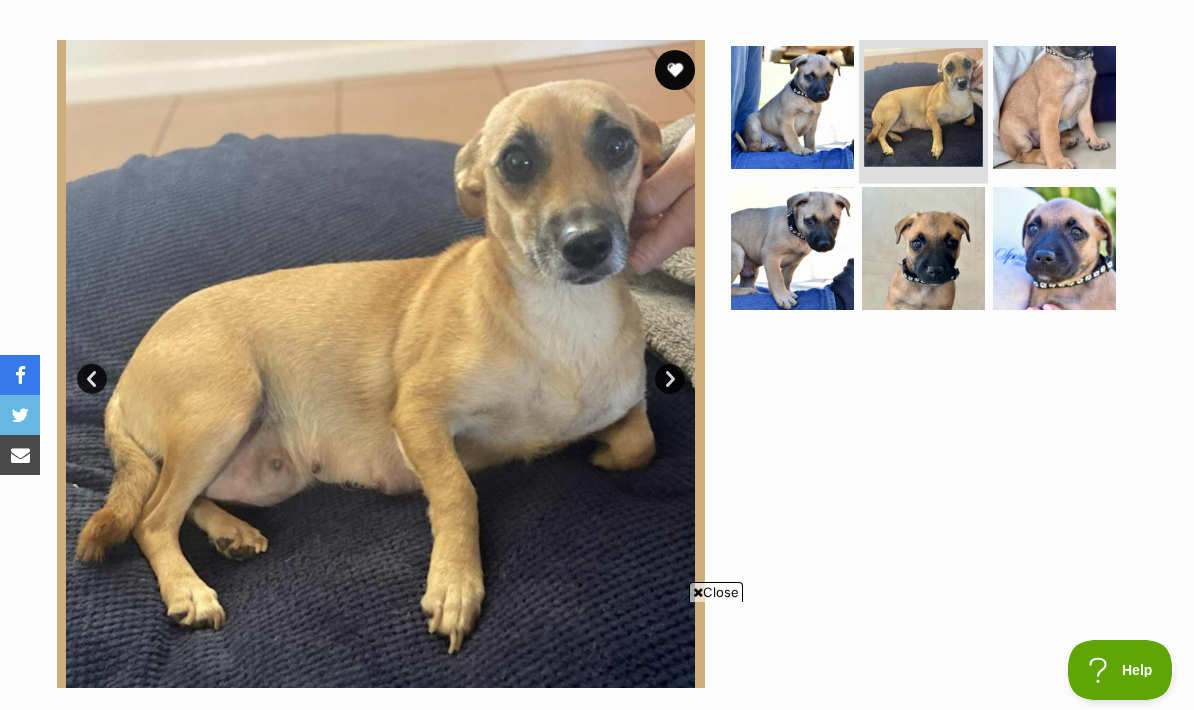 scroll, scrollTop: 0, scrollLeft: 0, axis: both 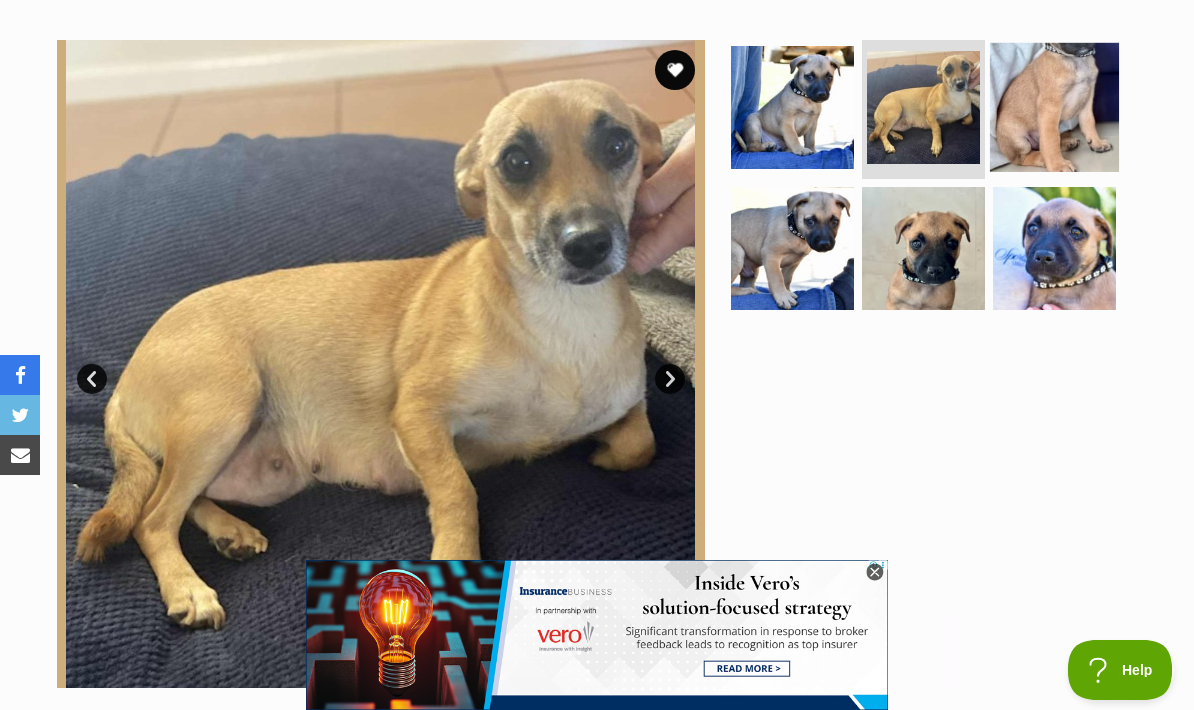 click at bounding box center [1054, 106] 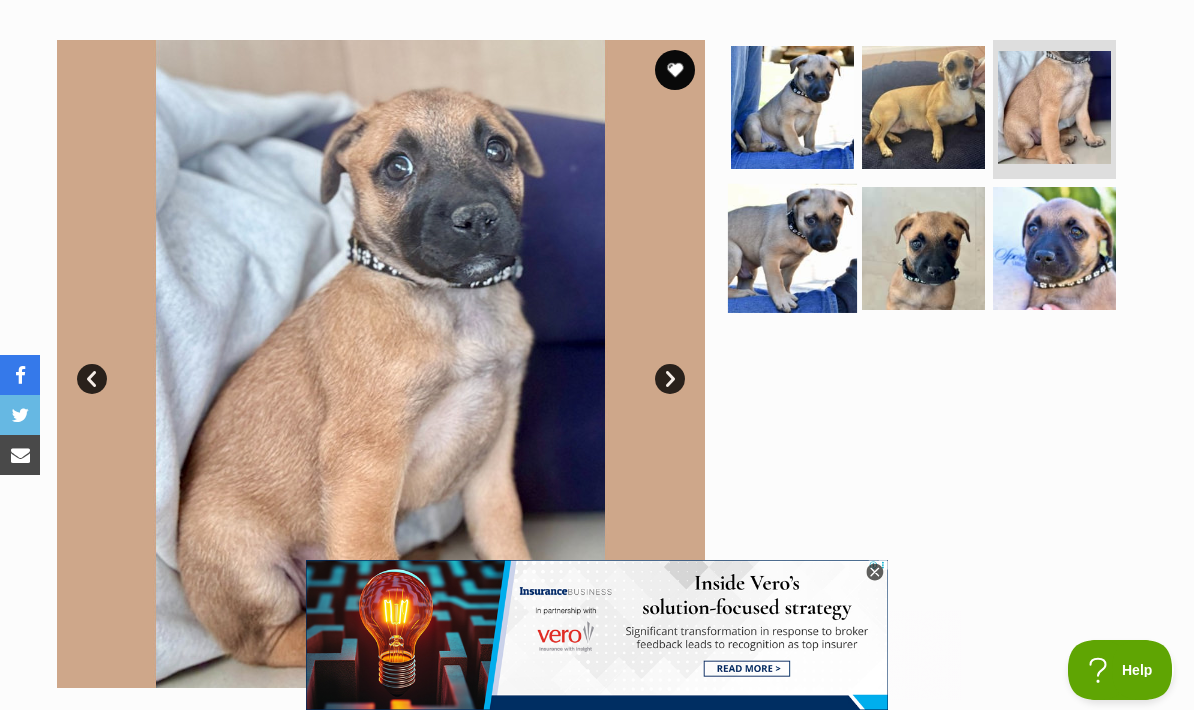 click at bounding box center [792, 248] 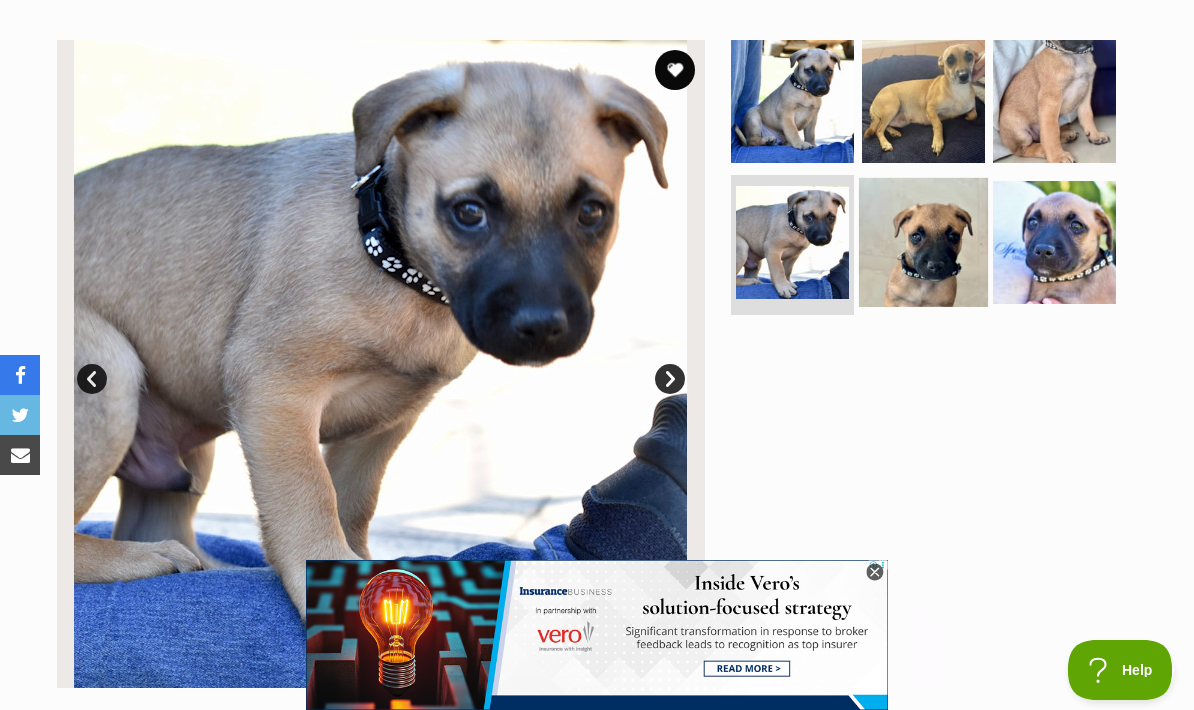 click at bounding box center (923, 242) 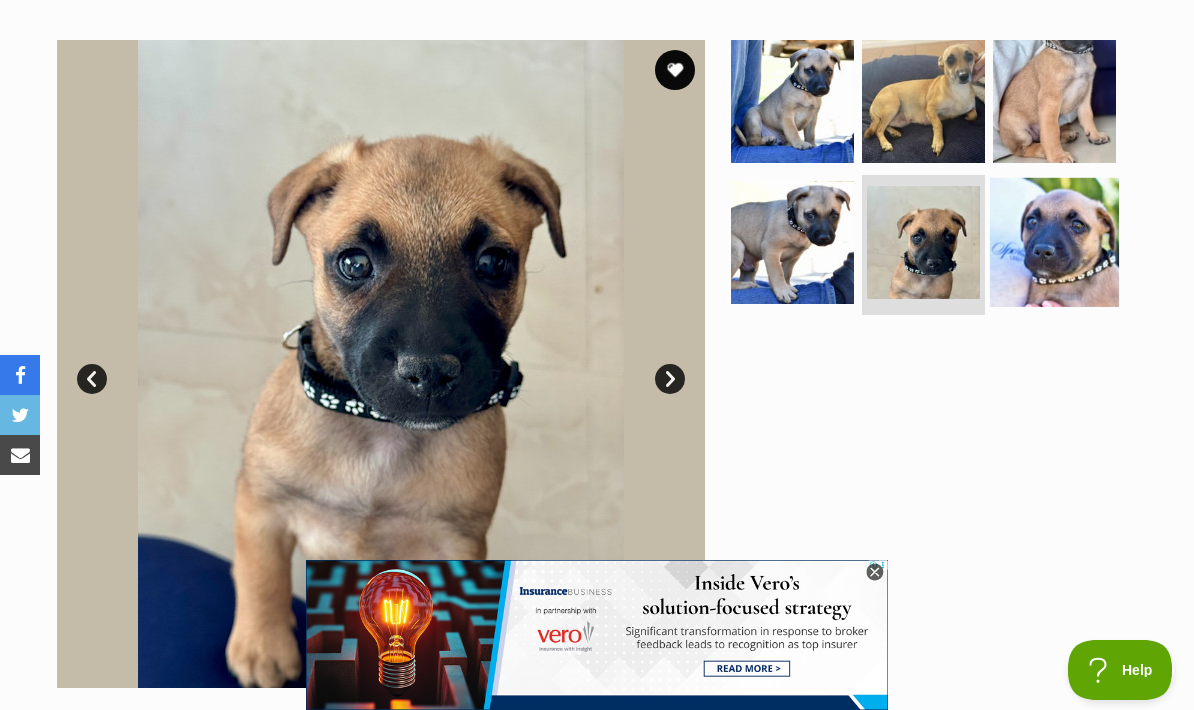 click at bounding box center [1054, 242] 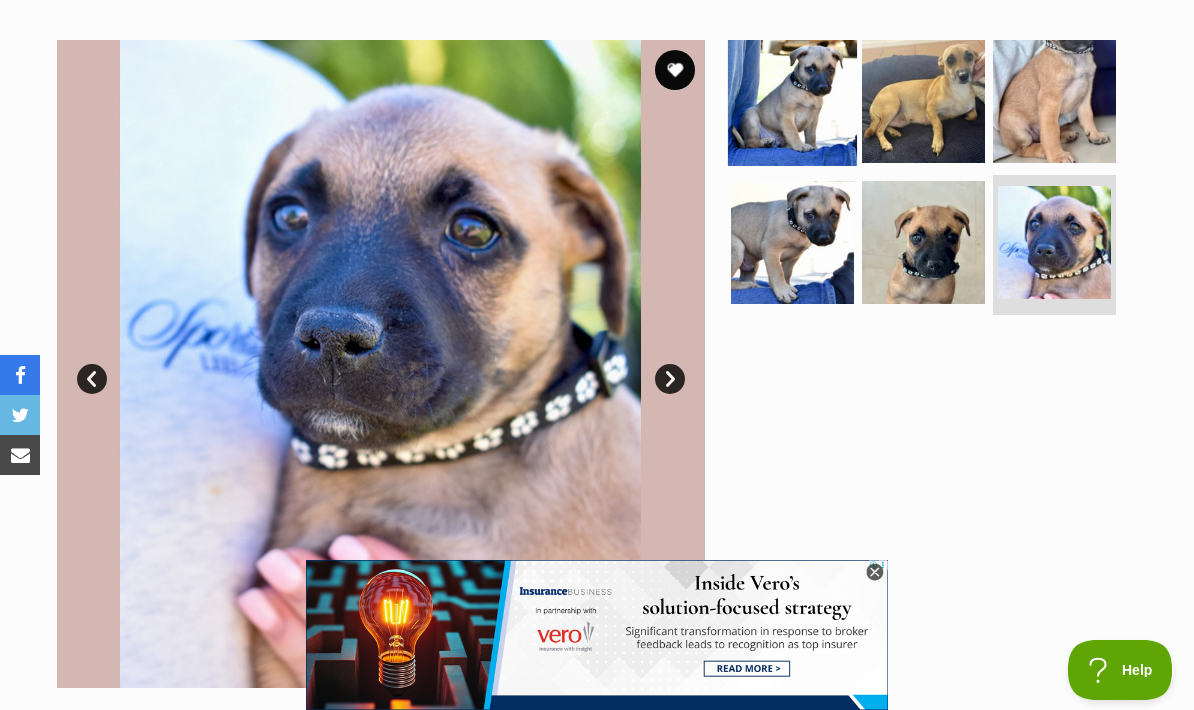 click at bounding box center (792, 100) 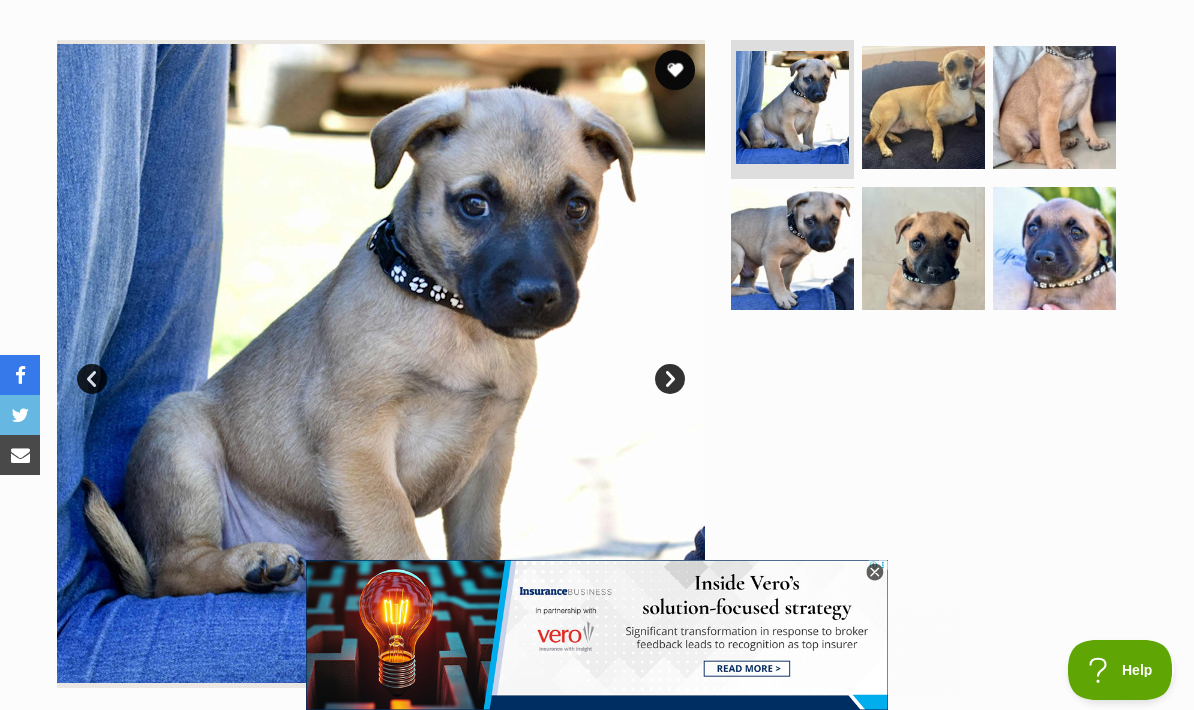 click on "Next" at bounding box center (670, 379) 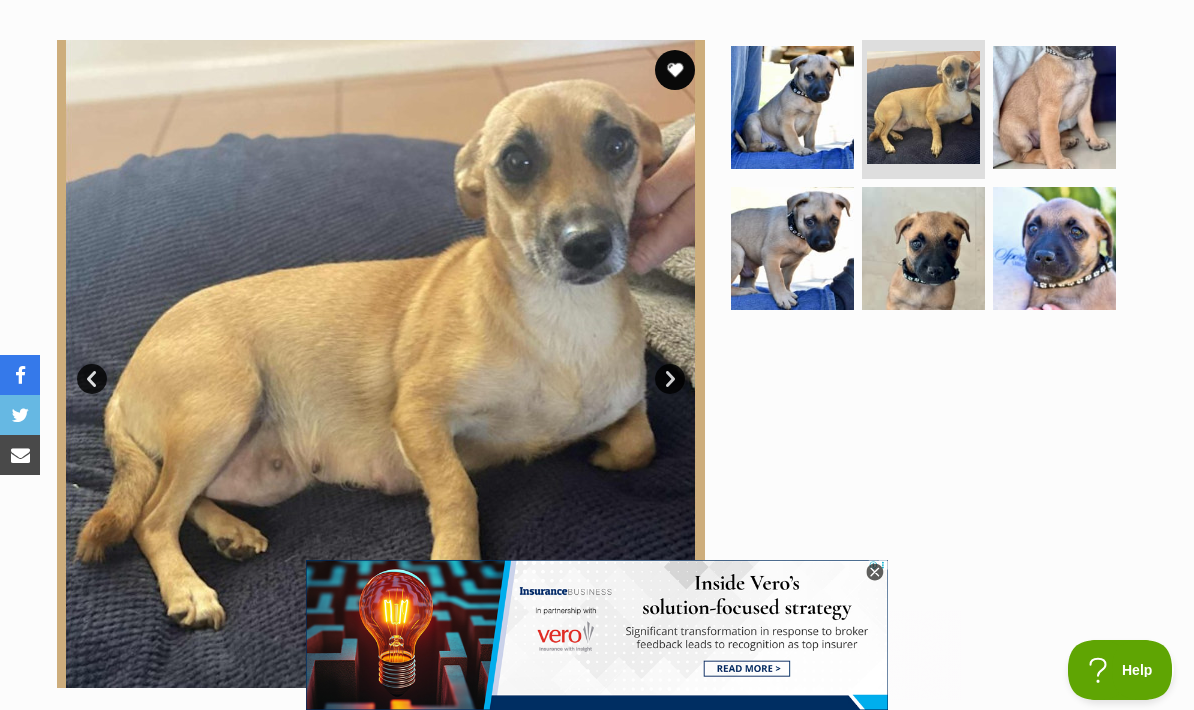 click on "Prev" at bounding box center (92, 379) 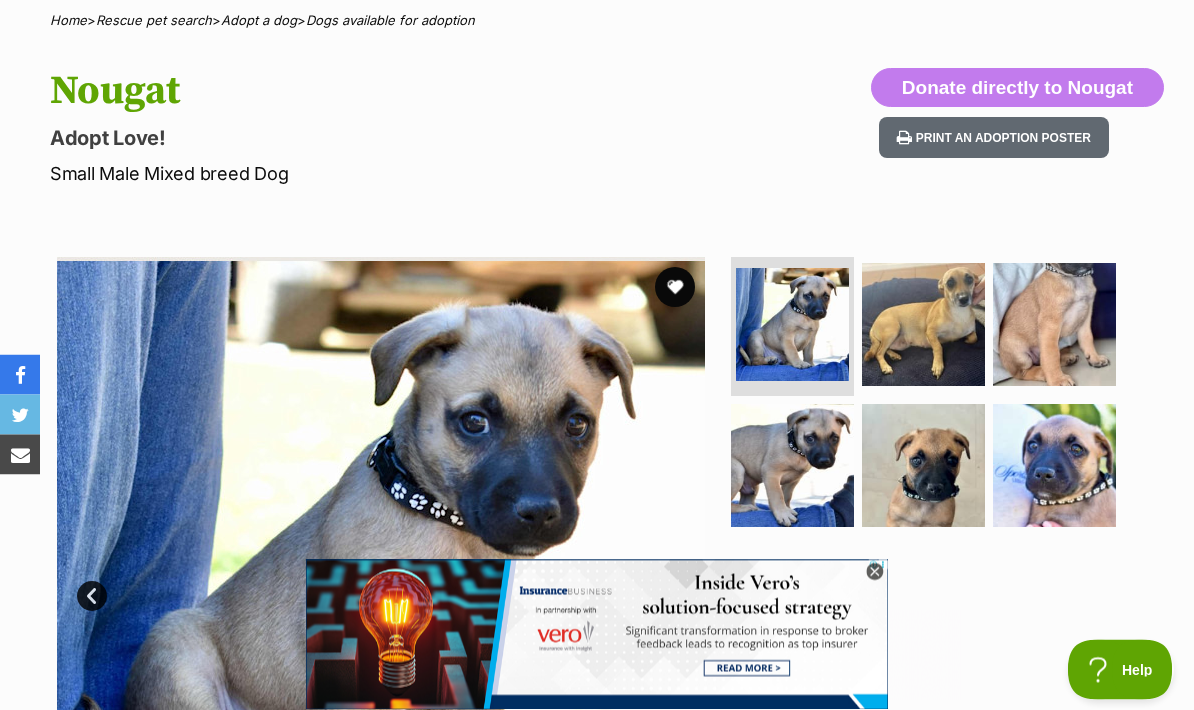 scroll, scrollTop: 0, scrollLeft: 0, axis: both 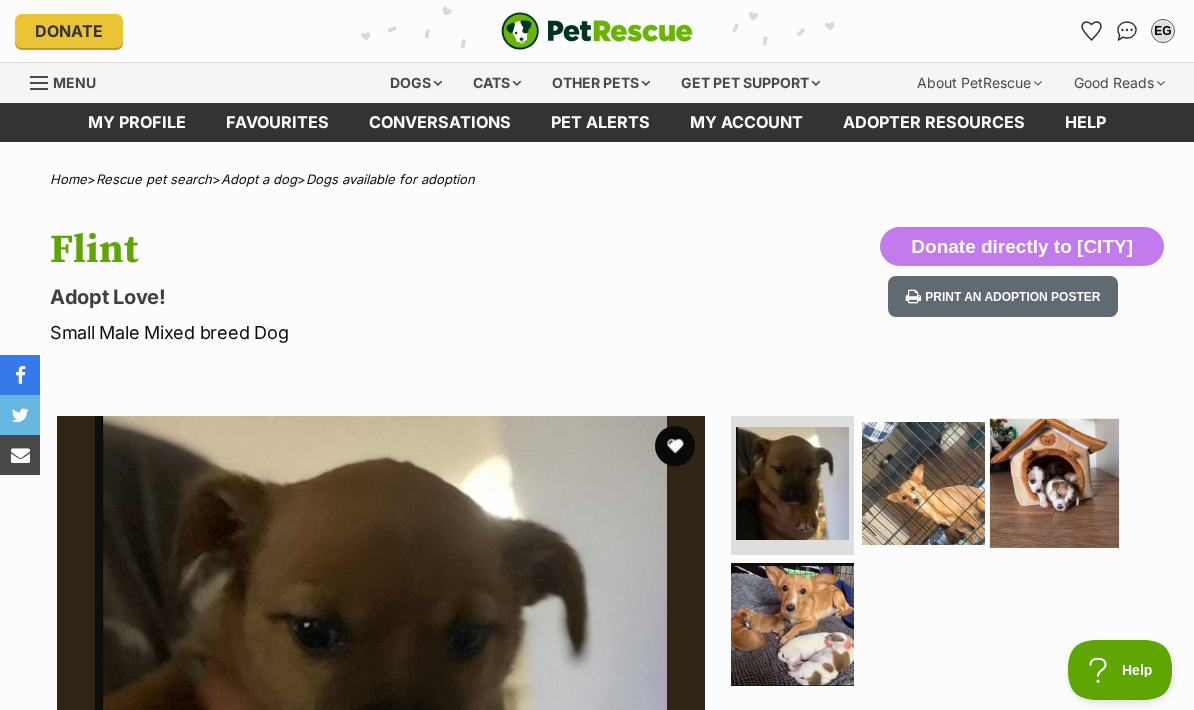 click at bounding box center (1054, 482) 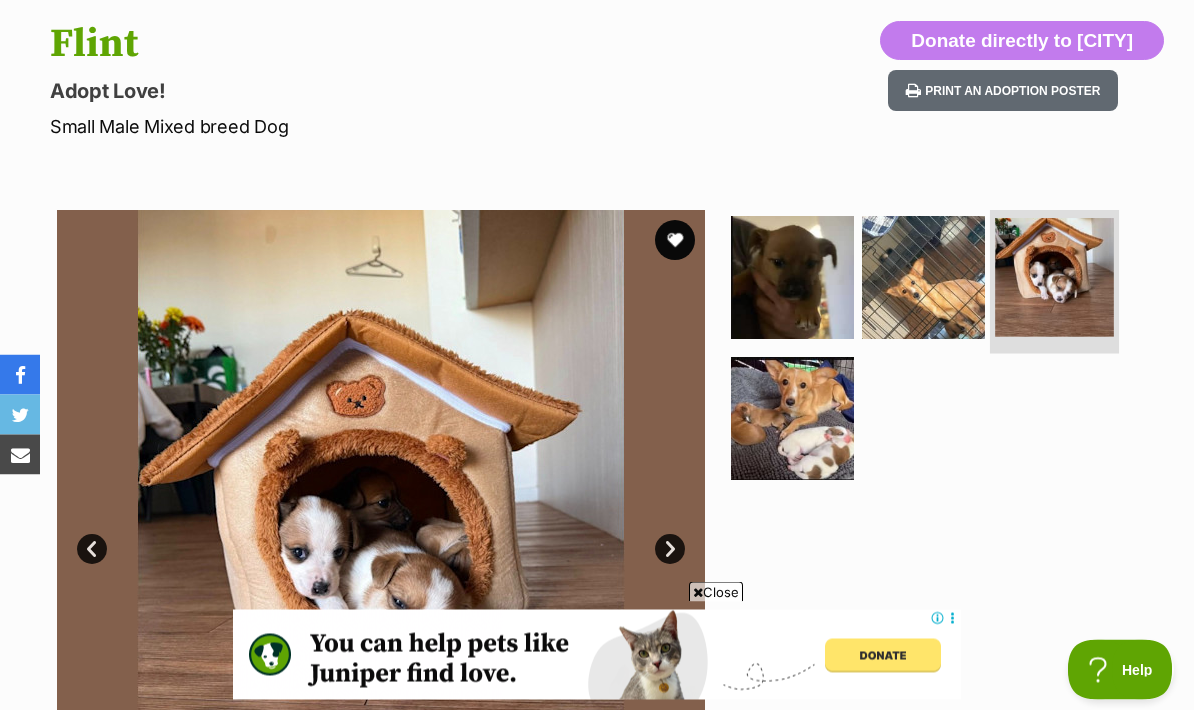 scroll, scrollTop: 206, scrollLeft: 0, axis: vertical 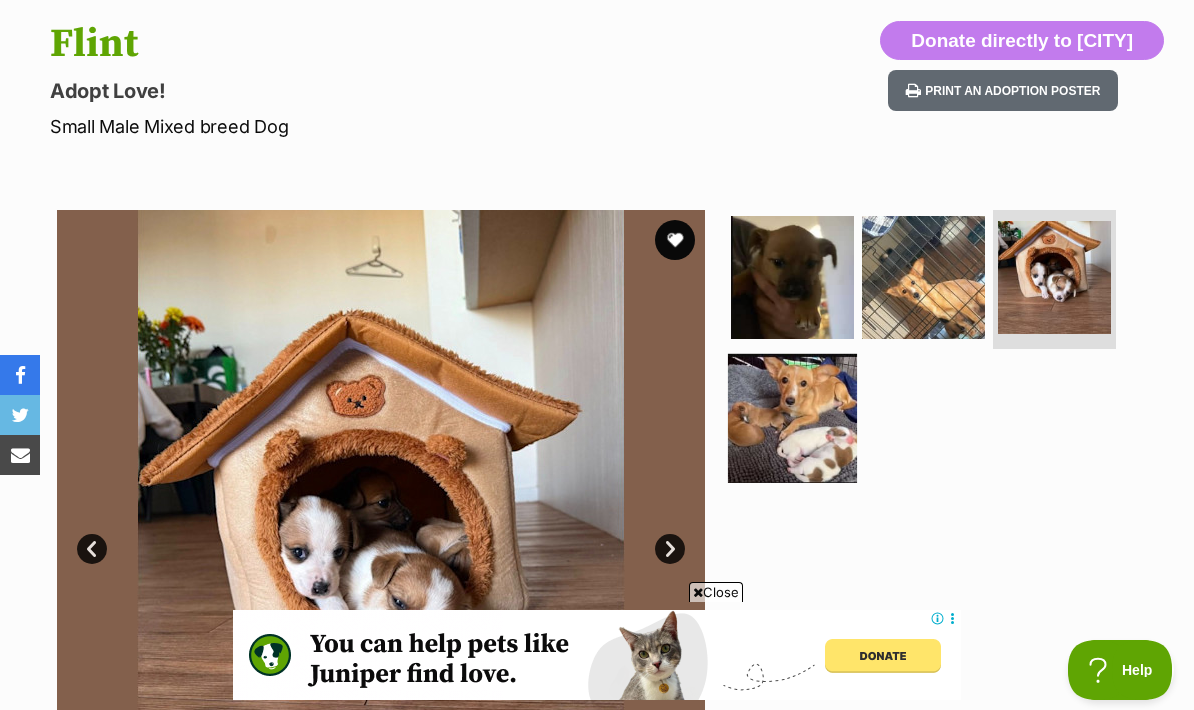 click at bounding box center [792, 418] 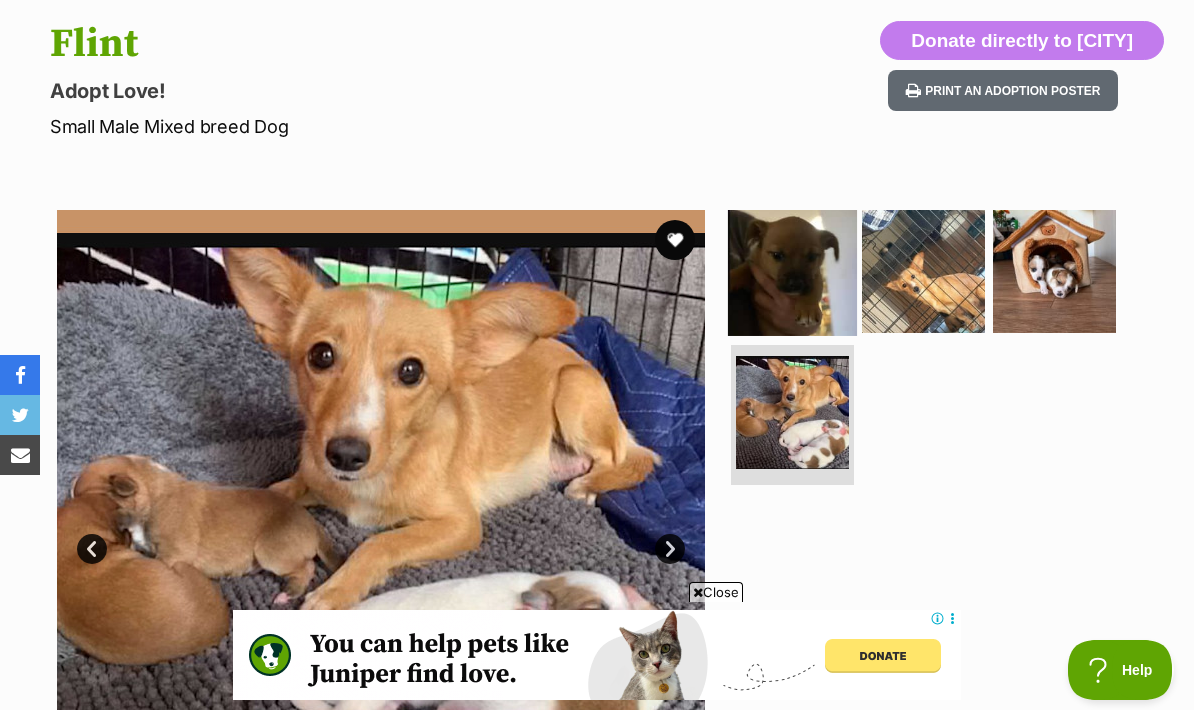 click at bounding box center (792, 270) 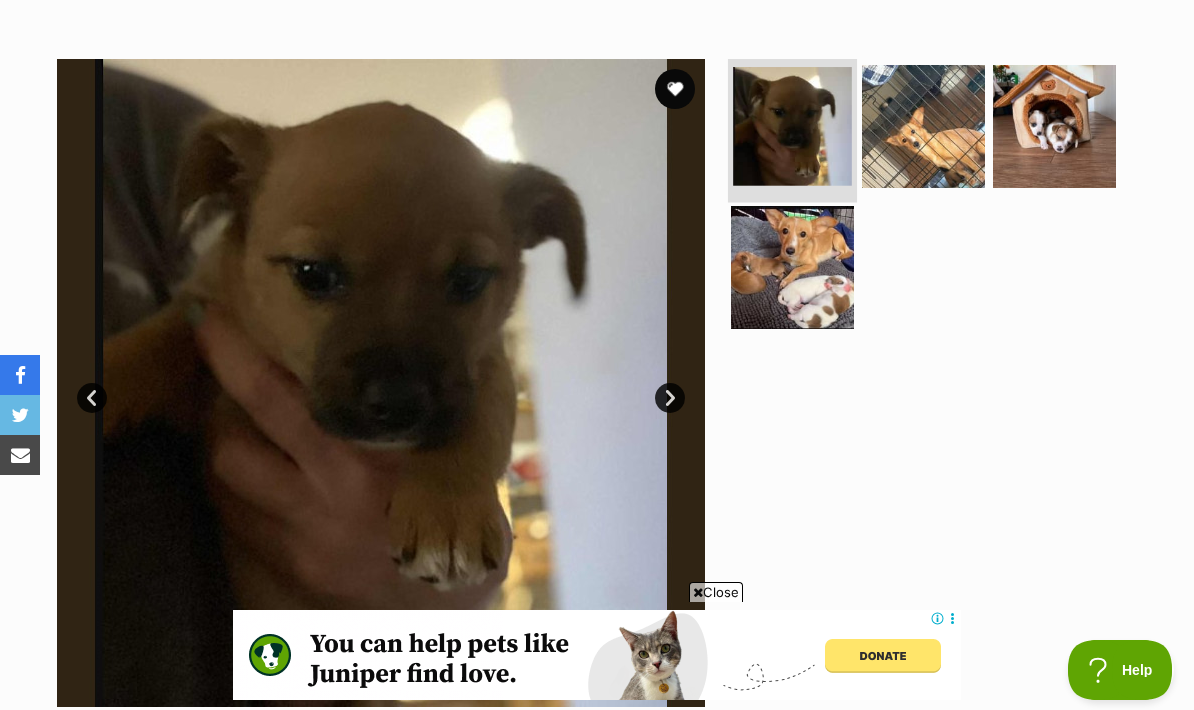 scroll, scrollTop: 157, scrollLeft: 0, axis: vertical 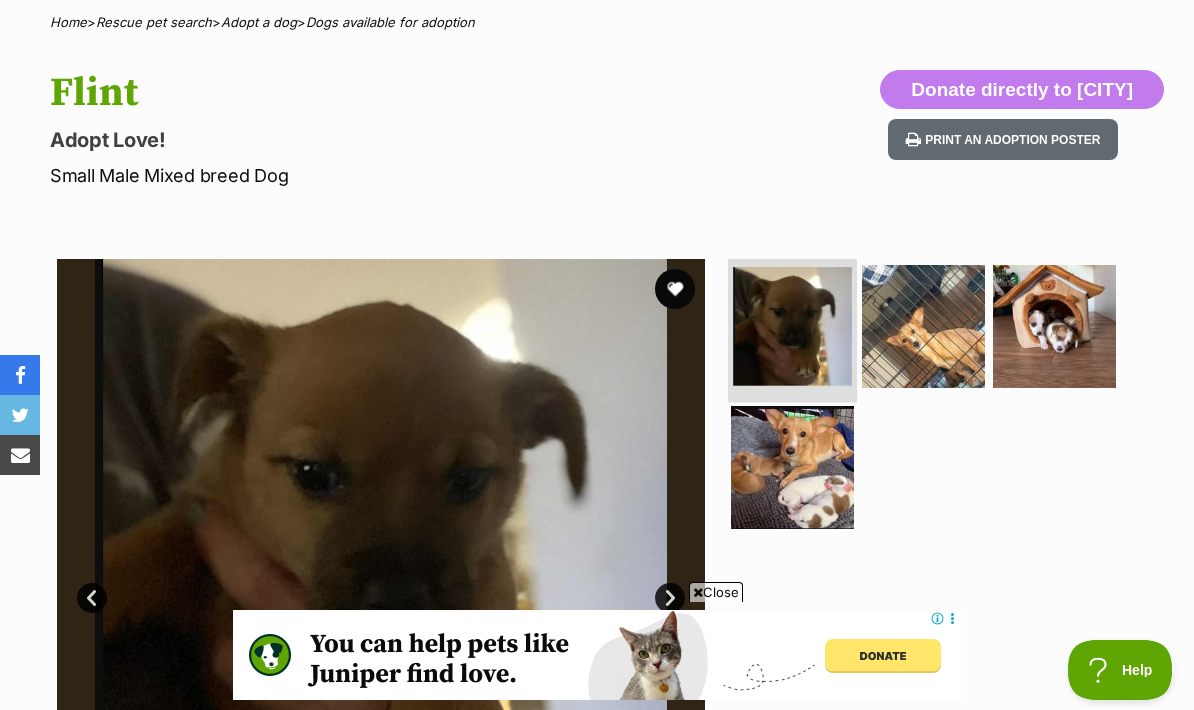 click at bounding box center [792, 326] 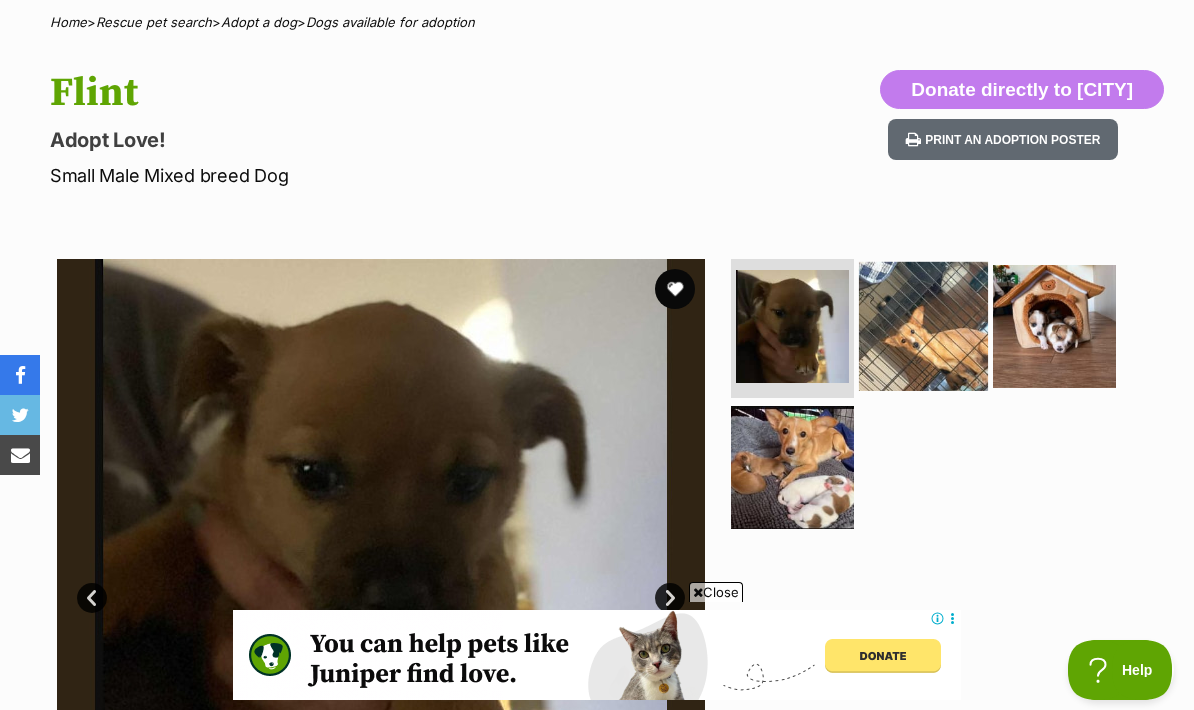 click at bounding box center (923, 325) 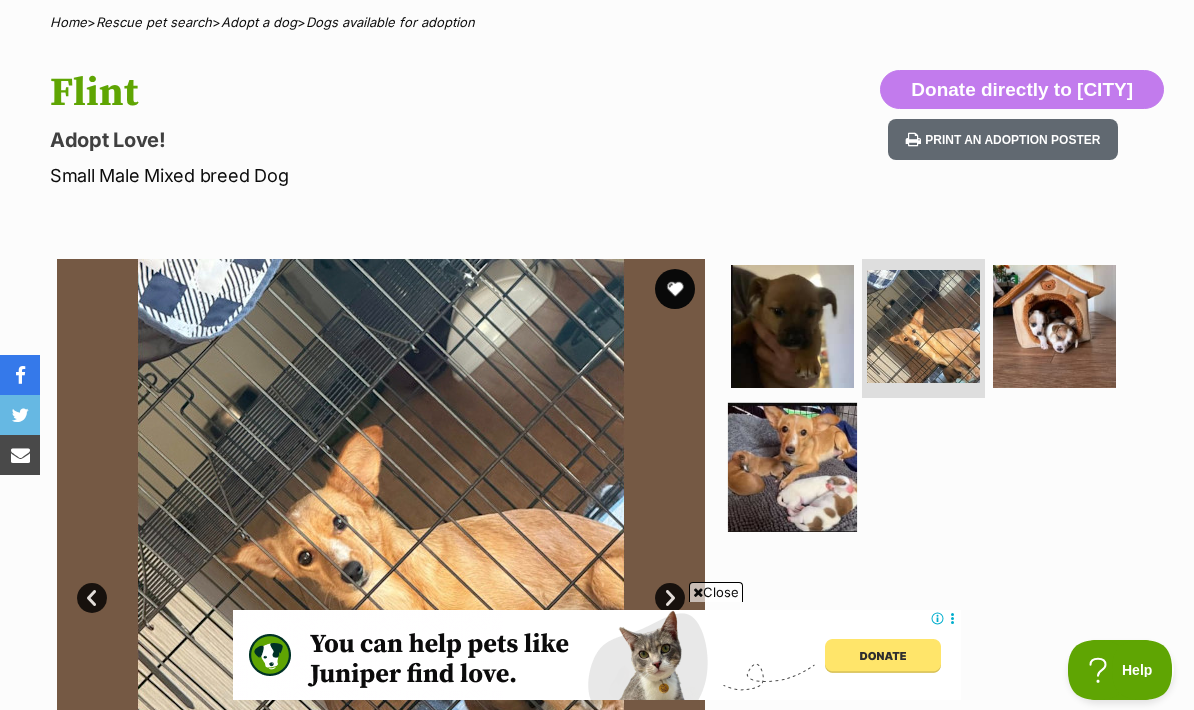click at bounding box center (792, 467) 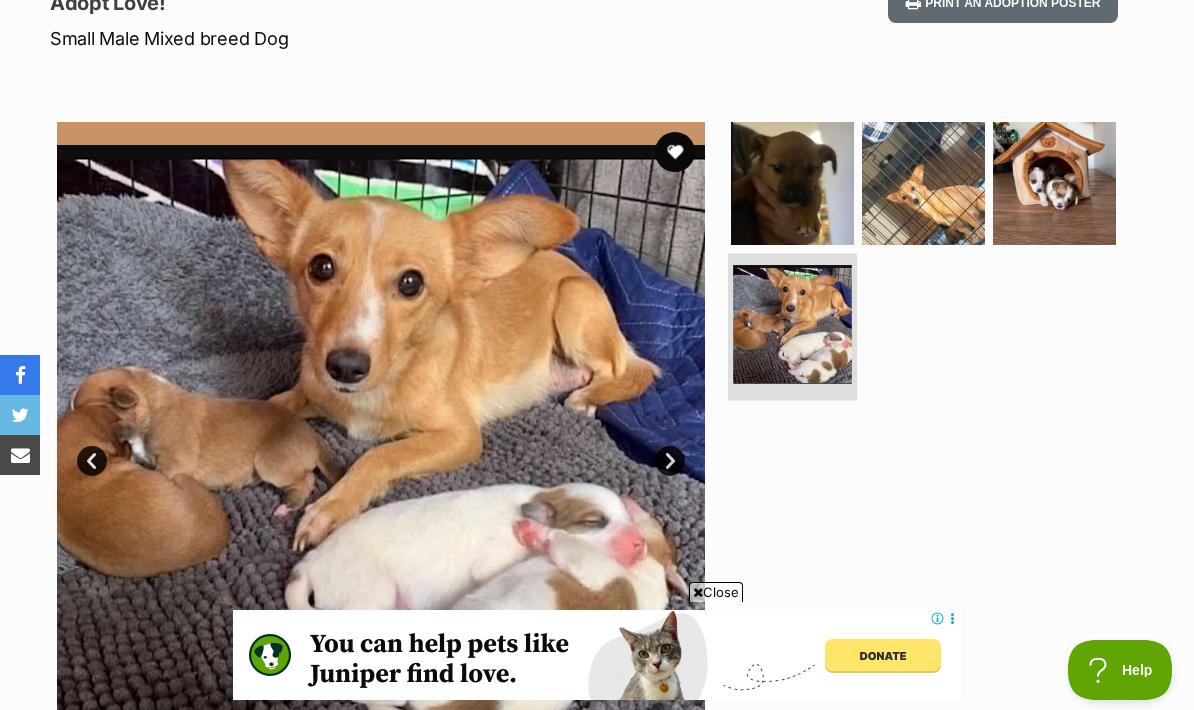 scroll, scrollTop: 0, scrollLeft: 0, axis: both 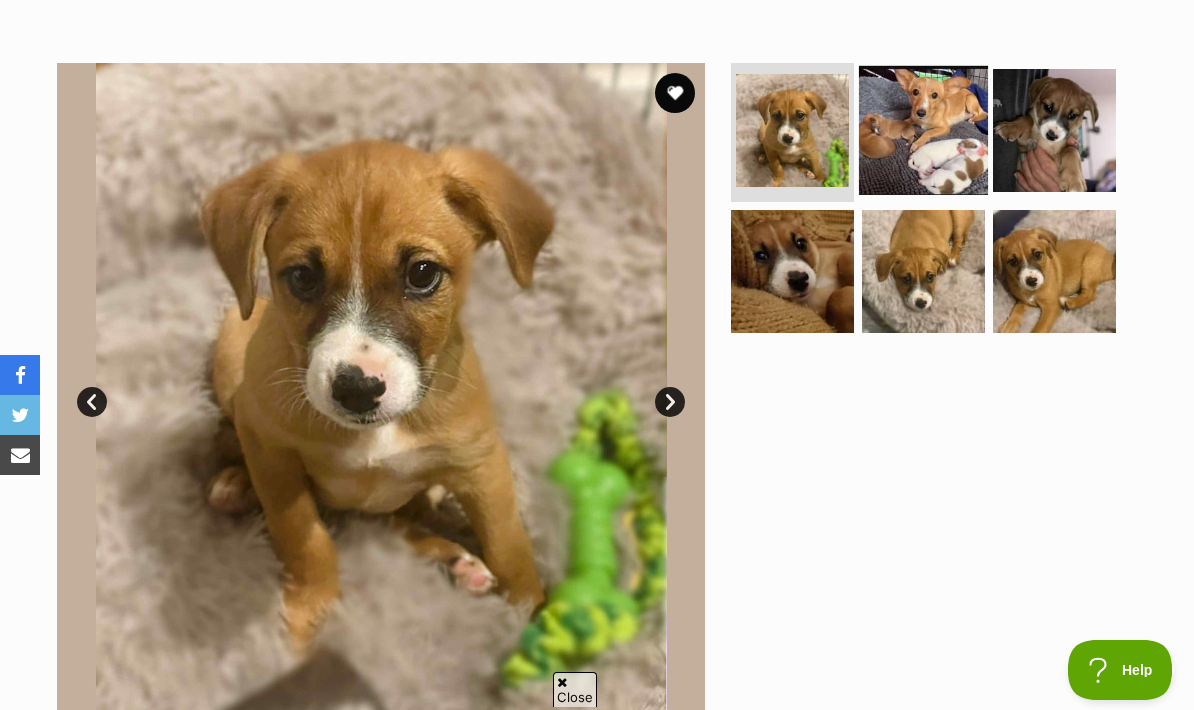 click at bounding box center [923, 129] 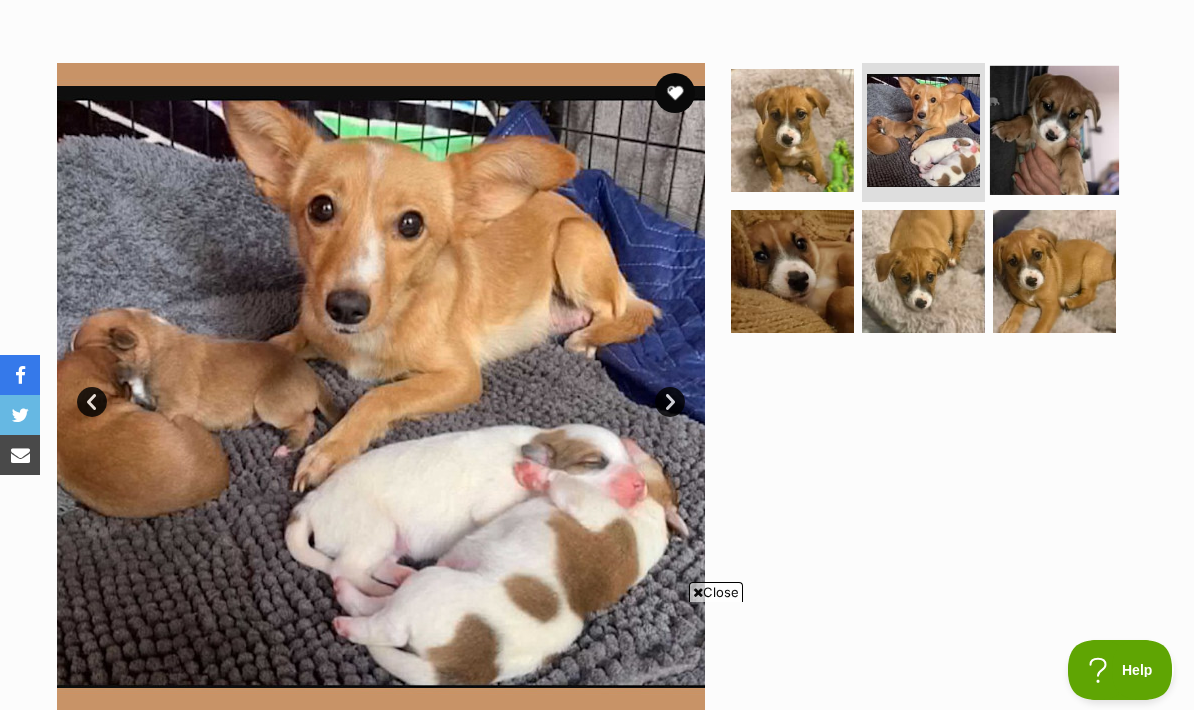 click at bounding box center [1054, 129] 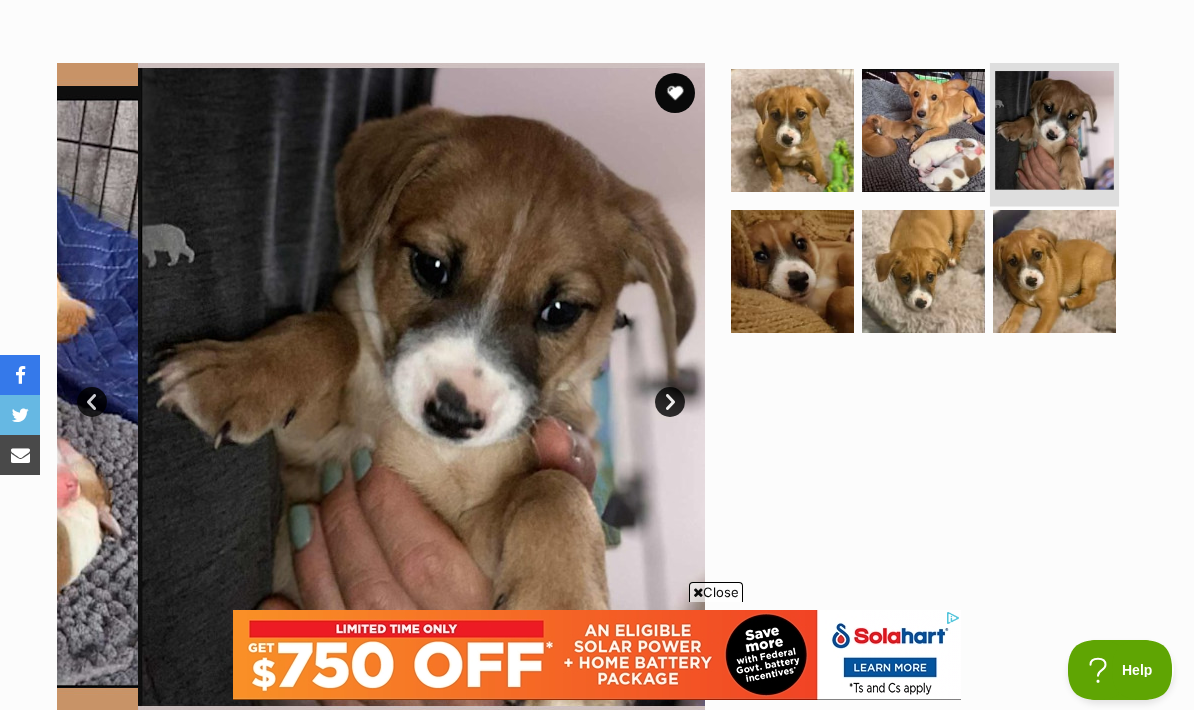 scroll, scrollTop: 0, scrollLeft: 0, axis: both 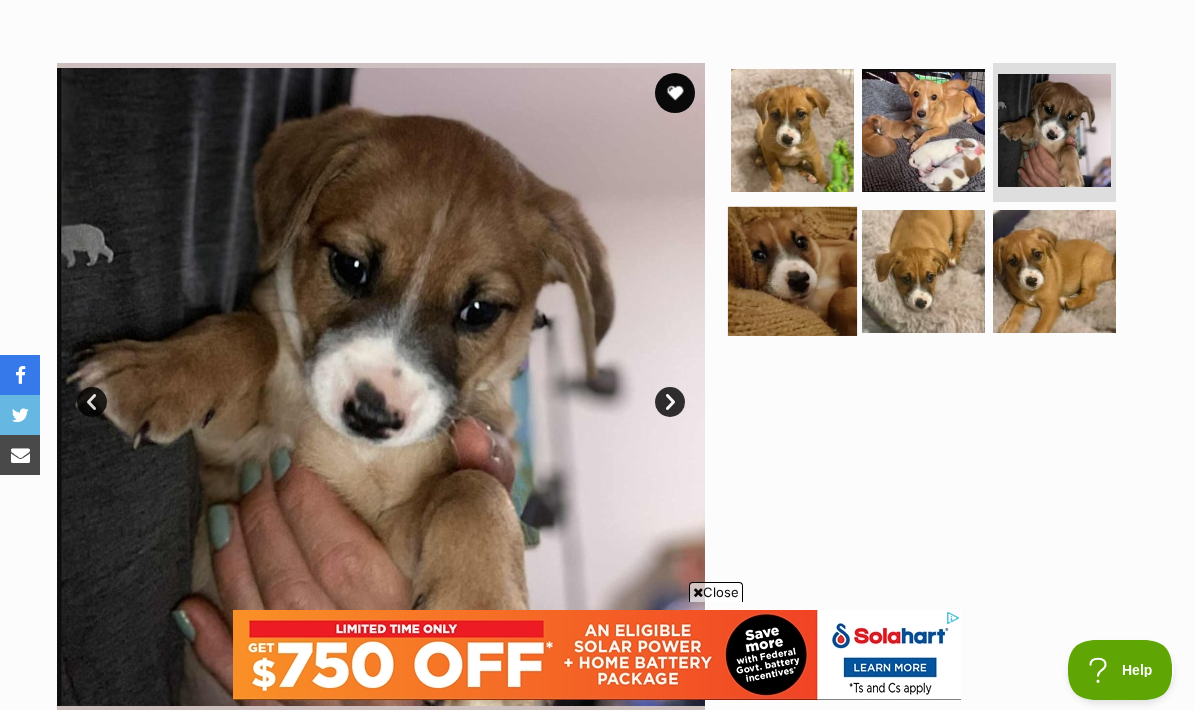 click at bounding box center (792, 271) 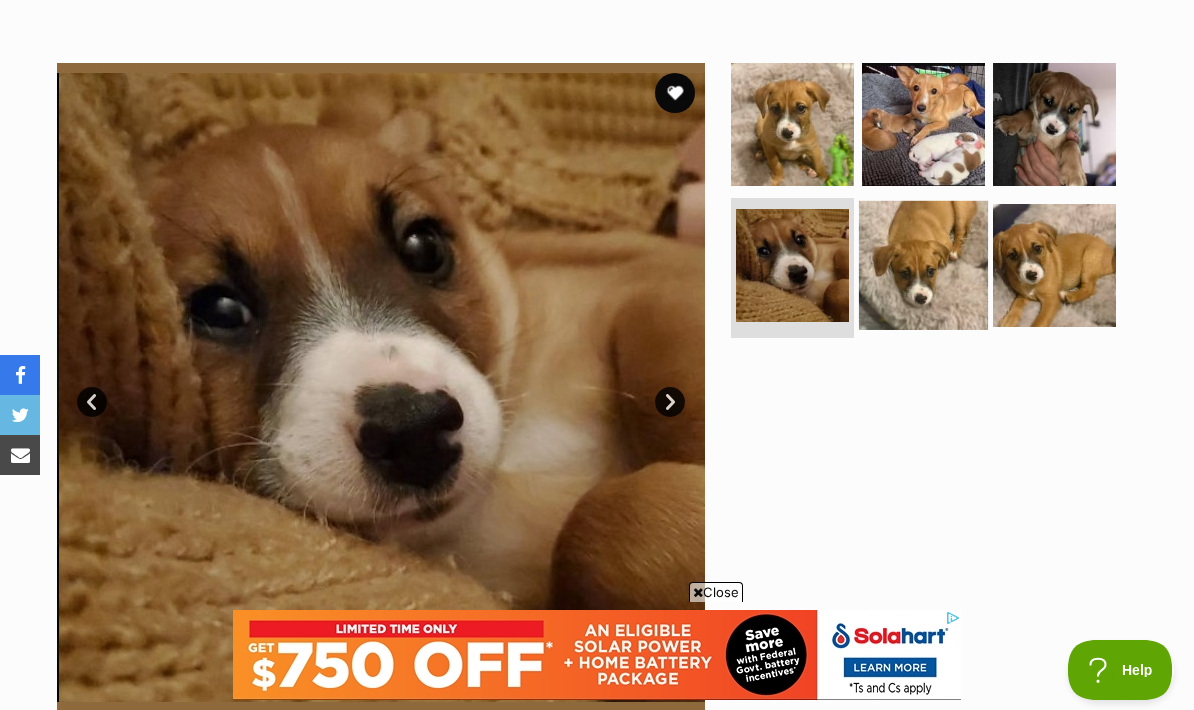 click at bounding box center [923, 265] 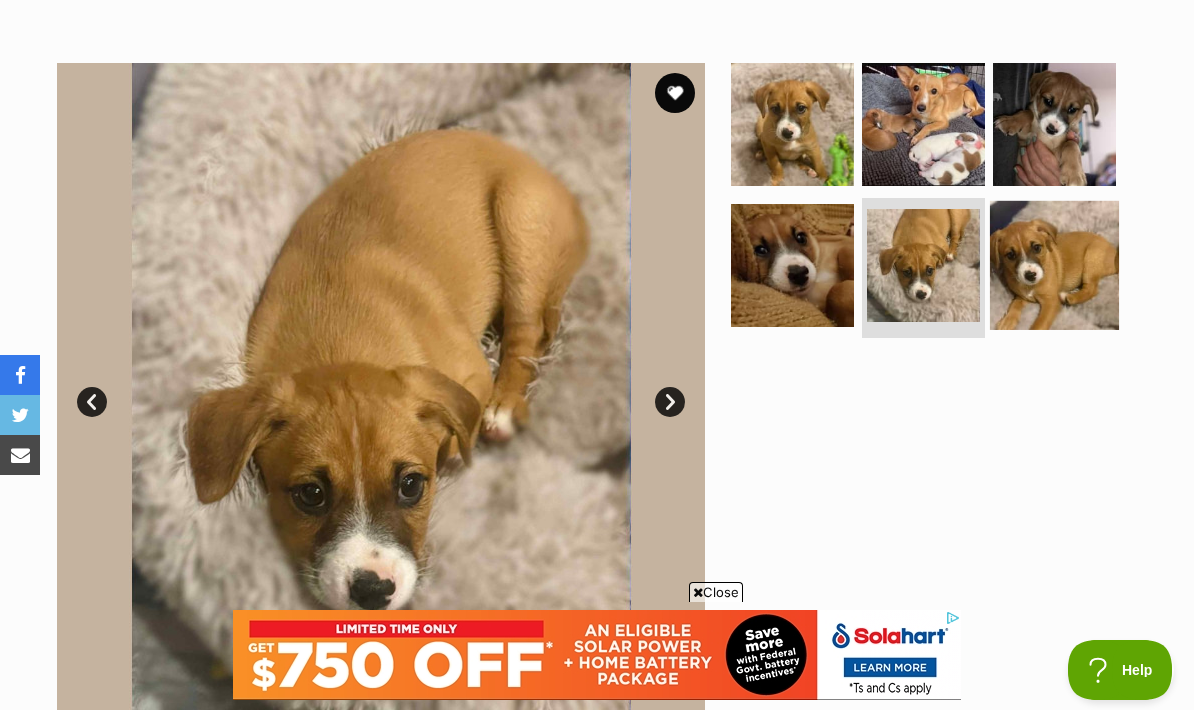 click at bounding box center (1054, 265) 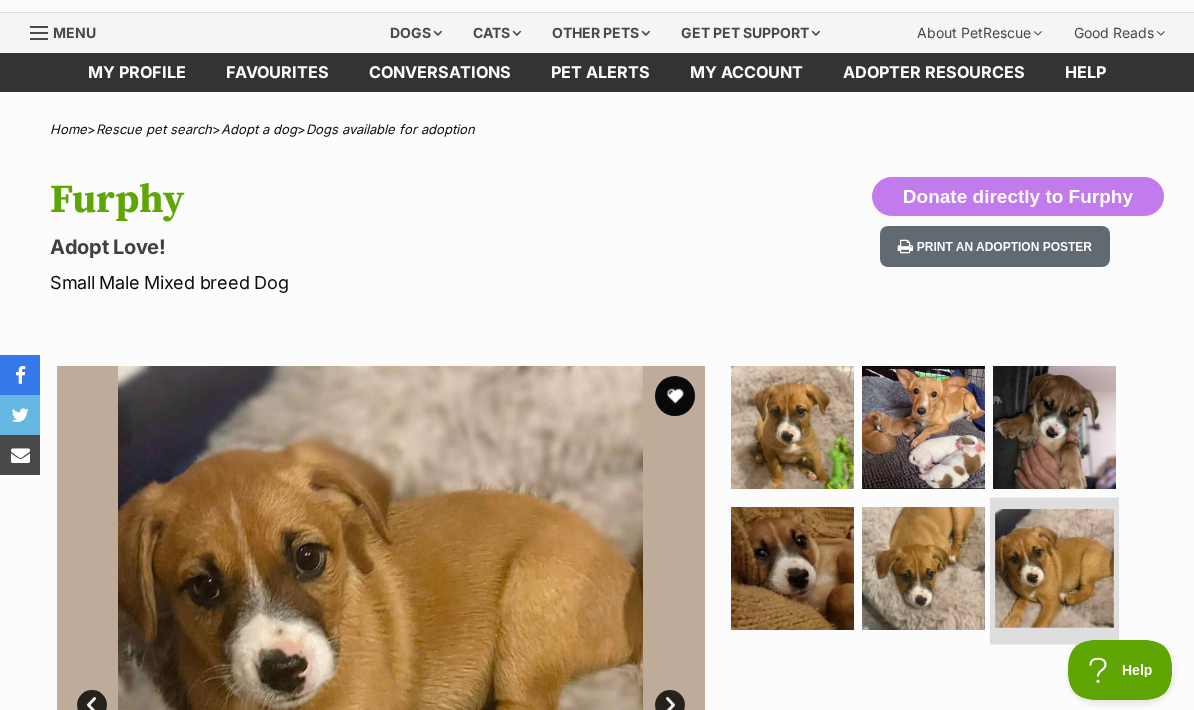 scroll, scrollTop: 0, scrollLeft: 0, axis: both 